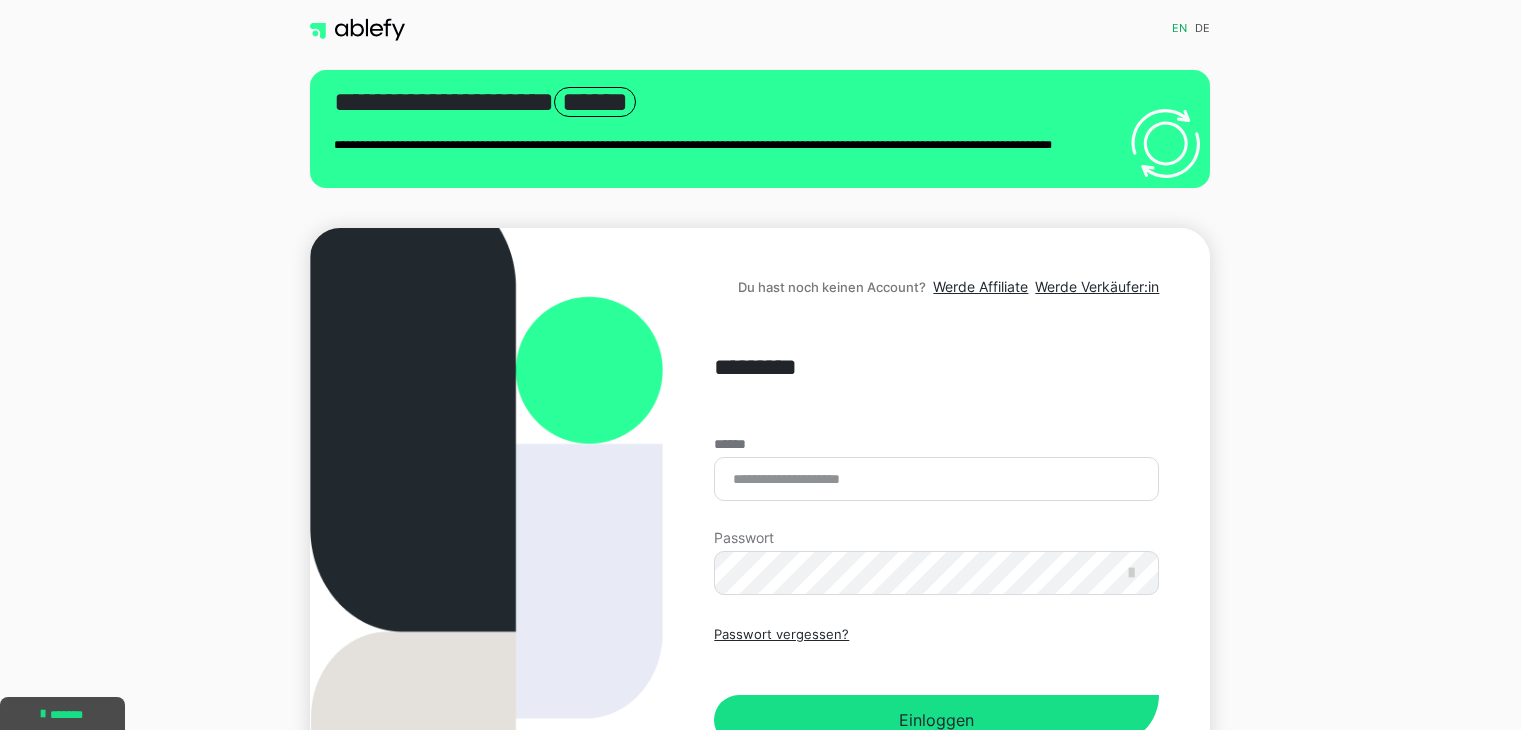 scroll, scrollTop: 0, scrollLeft: 0, axis: both 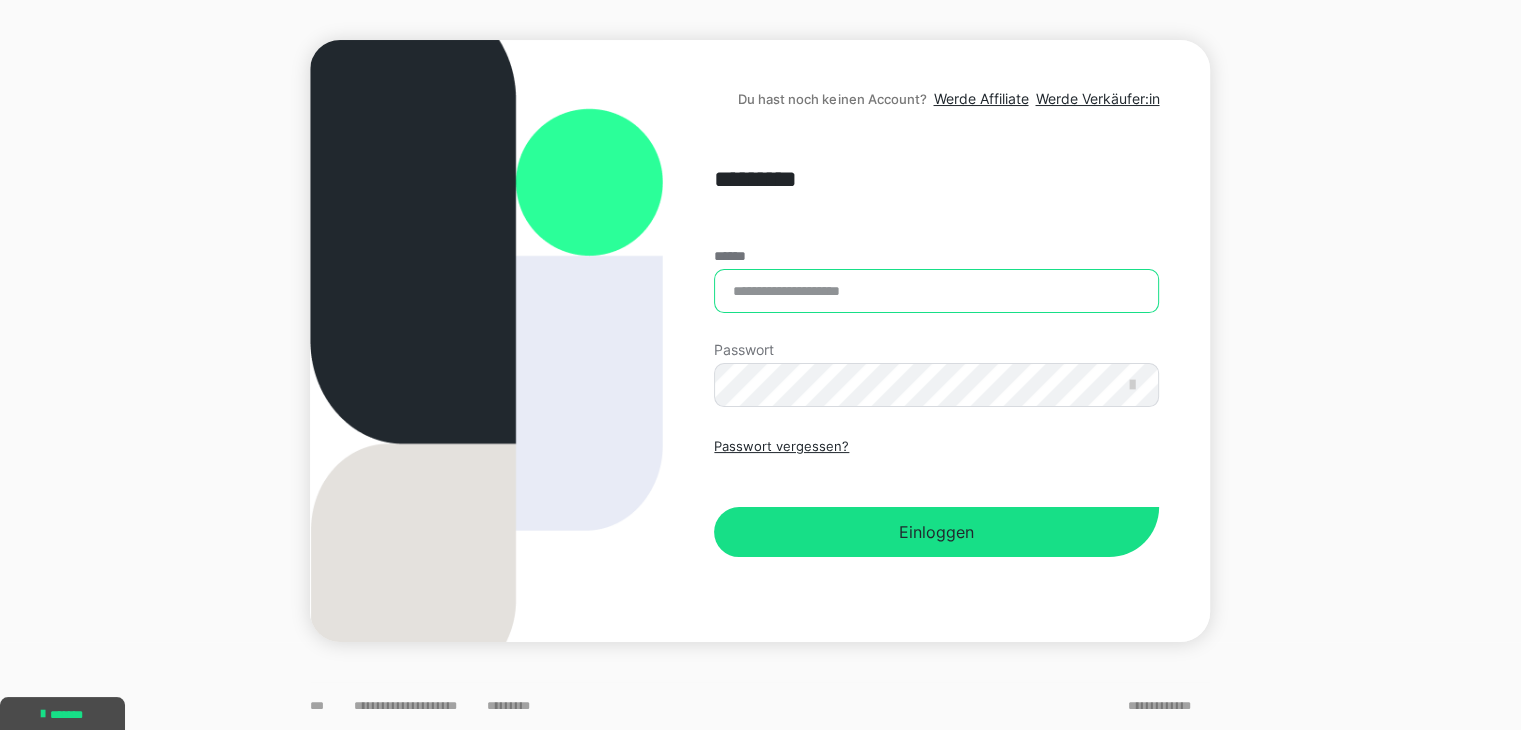 click on "******" at bounding box center (936, 291) 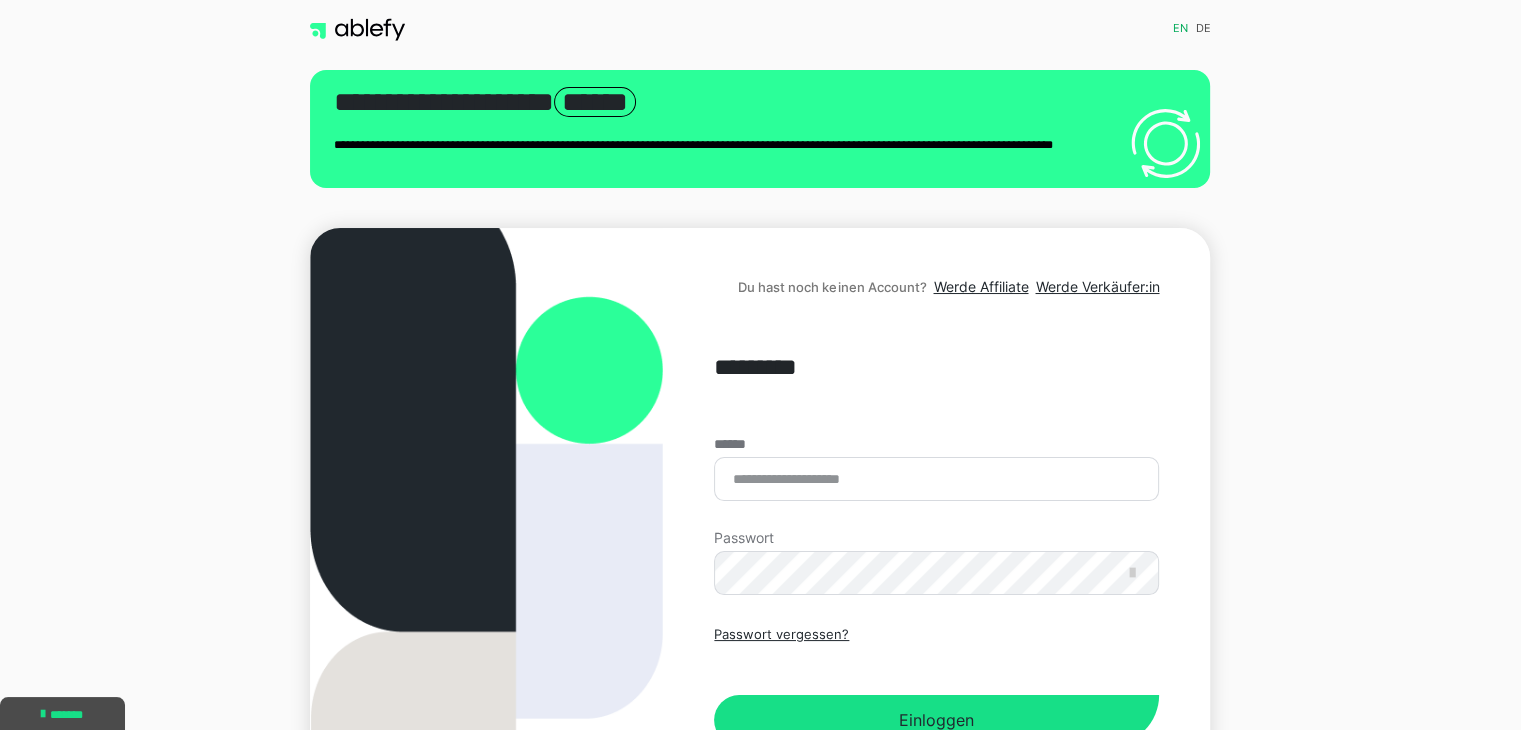 drag, startPoint x: 1336, startPoint y: 1, endPoint x: 987, endPoint y: 385, distance: 518.8998 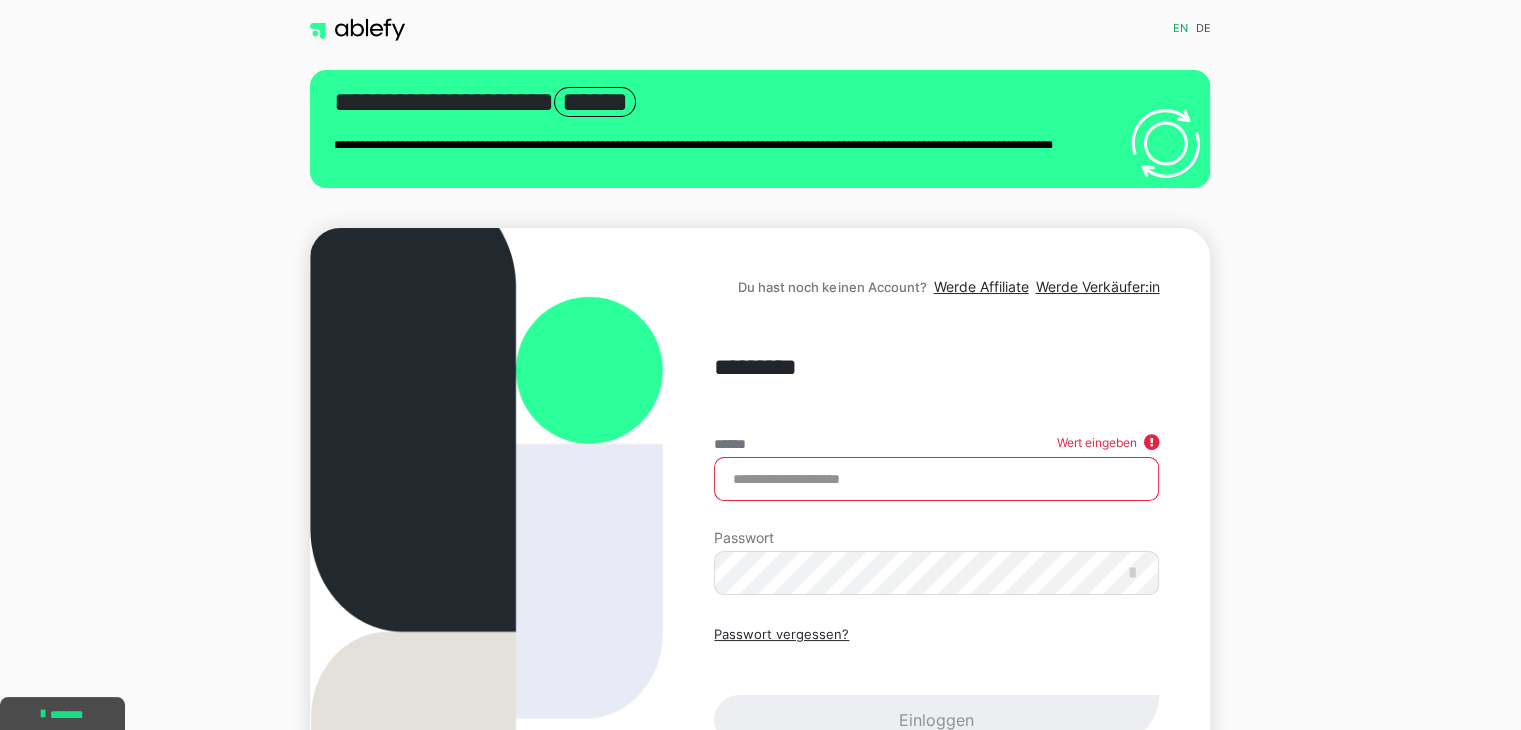 click on "Du hast noch keinen Account? Werde Affiliate Werde Verkäufer:in ********* ****** Wert eingeben Passwort Passwort vergessen? Einloggen" at bounding box center (760, 529) 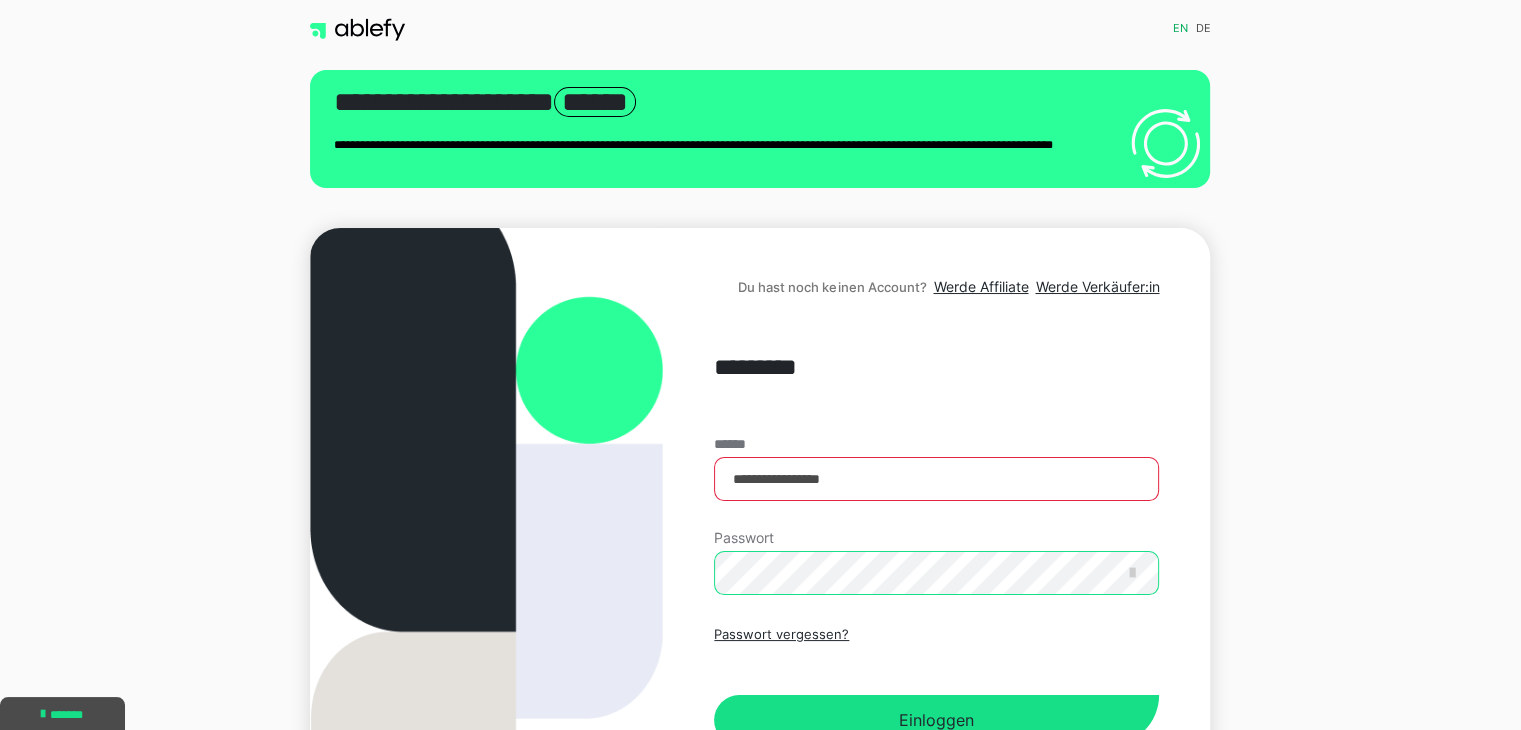 click on "Einloggen" at bounding box center (936, 720) 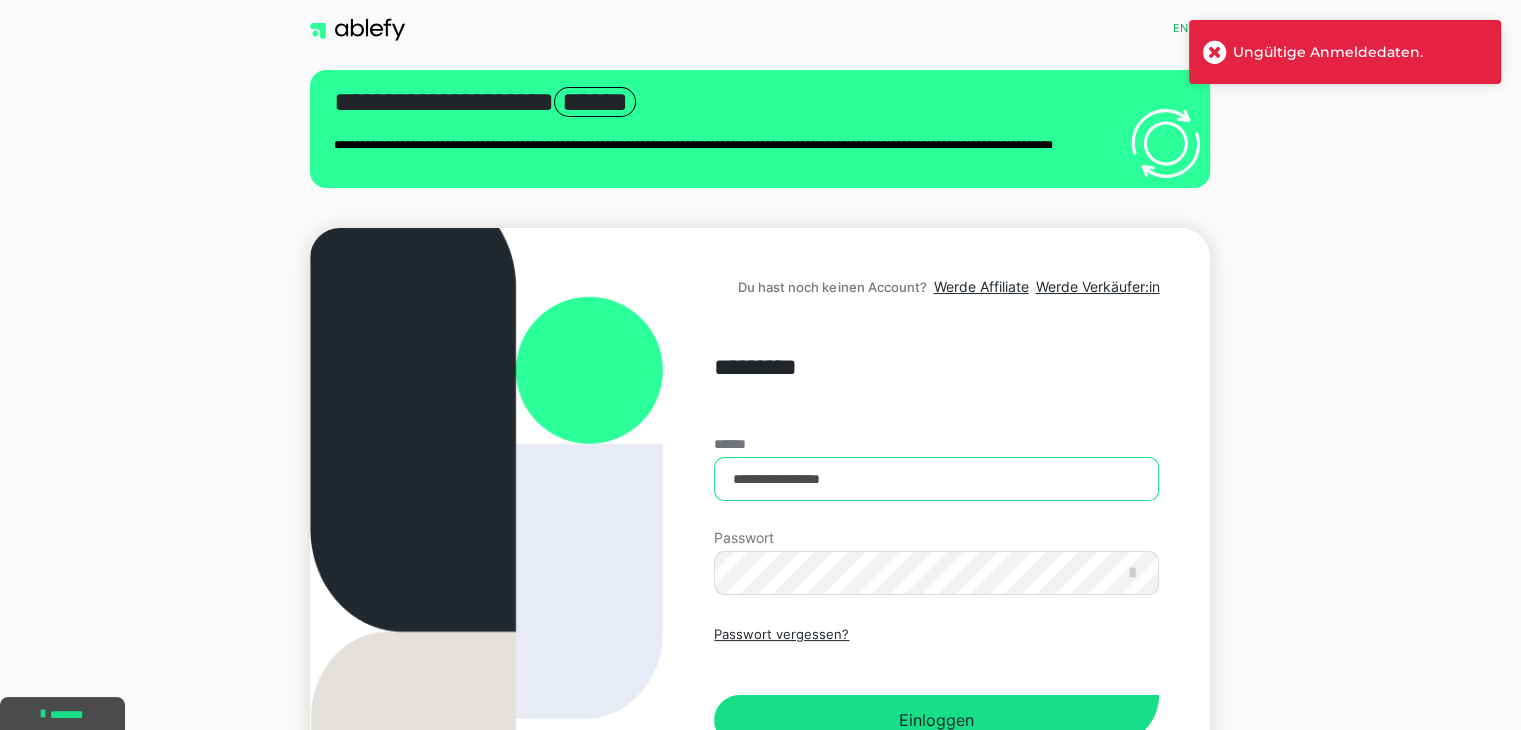 click on "**********" at bounding box center (936, 479) 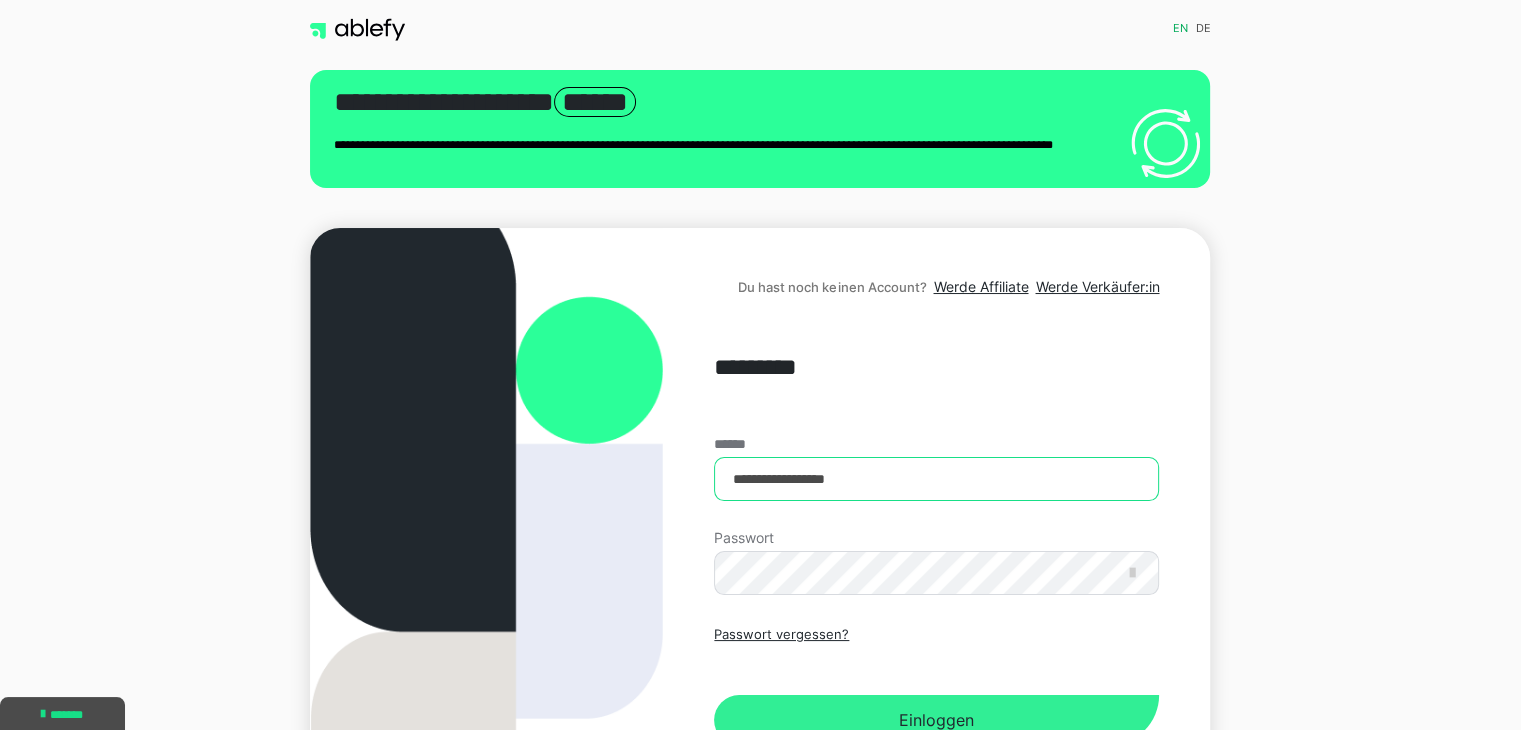 type on "**********" 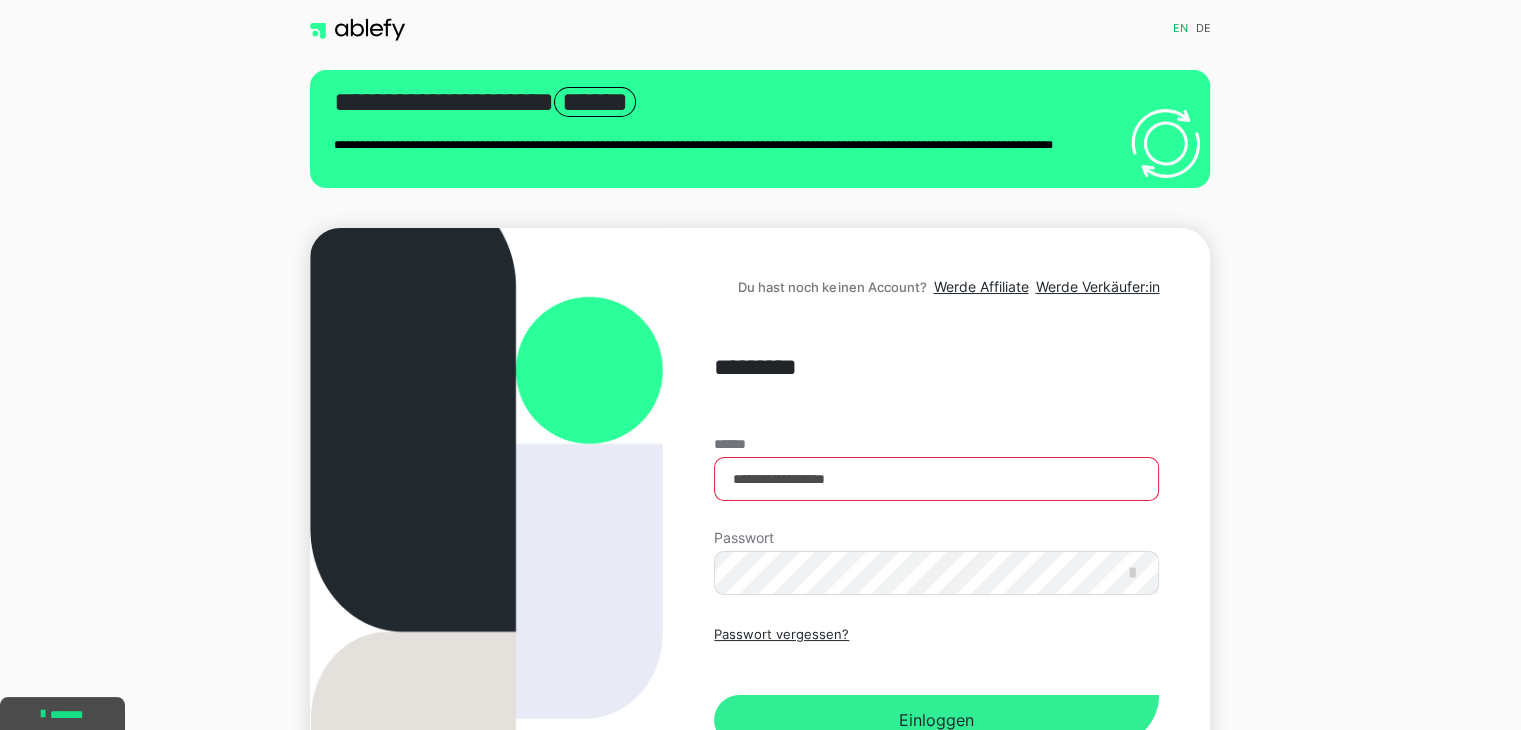 click on "Einloggen" at bounding box center (936, 720) 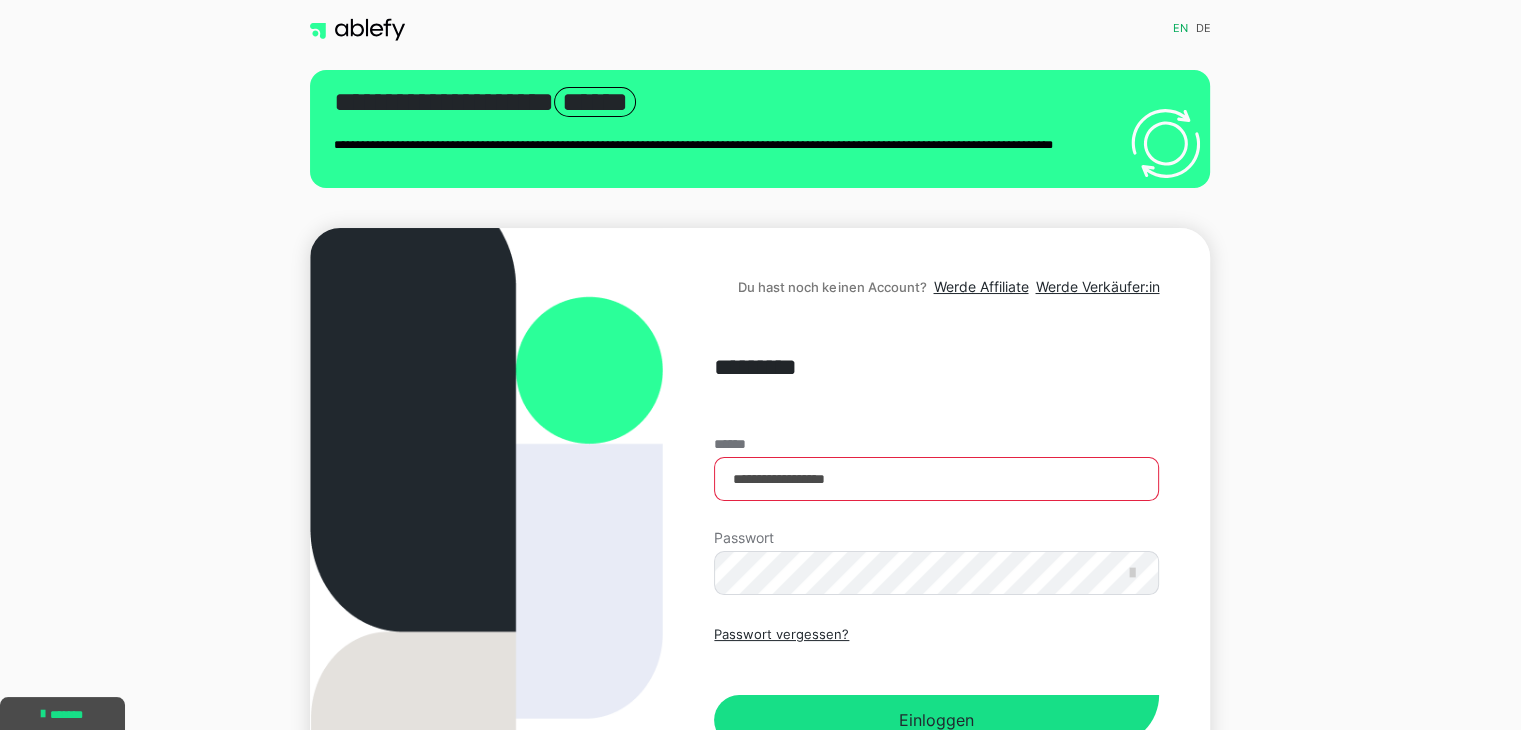 scroll, scrollTop: 188, scrollLeft: 0, axis: vertical 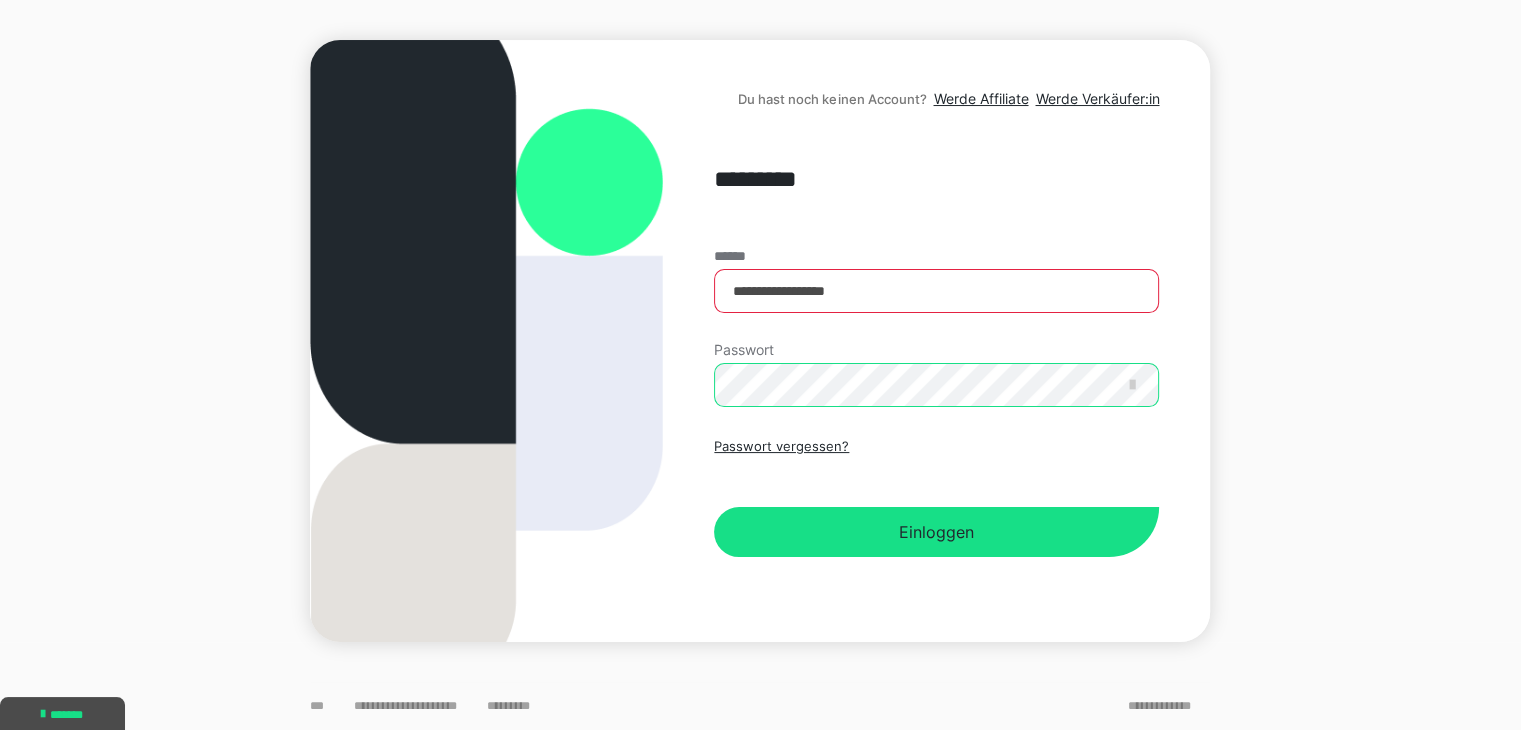 click on "Einloggen" at bounding box center [936, 532] 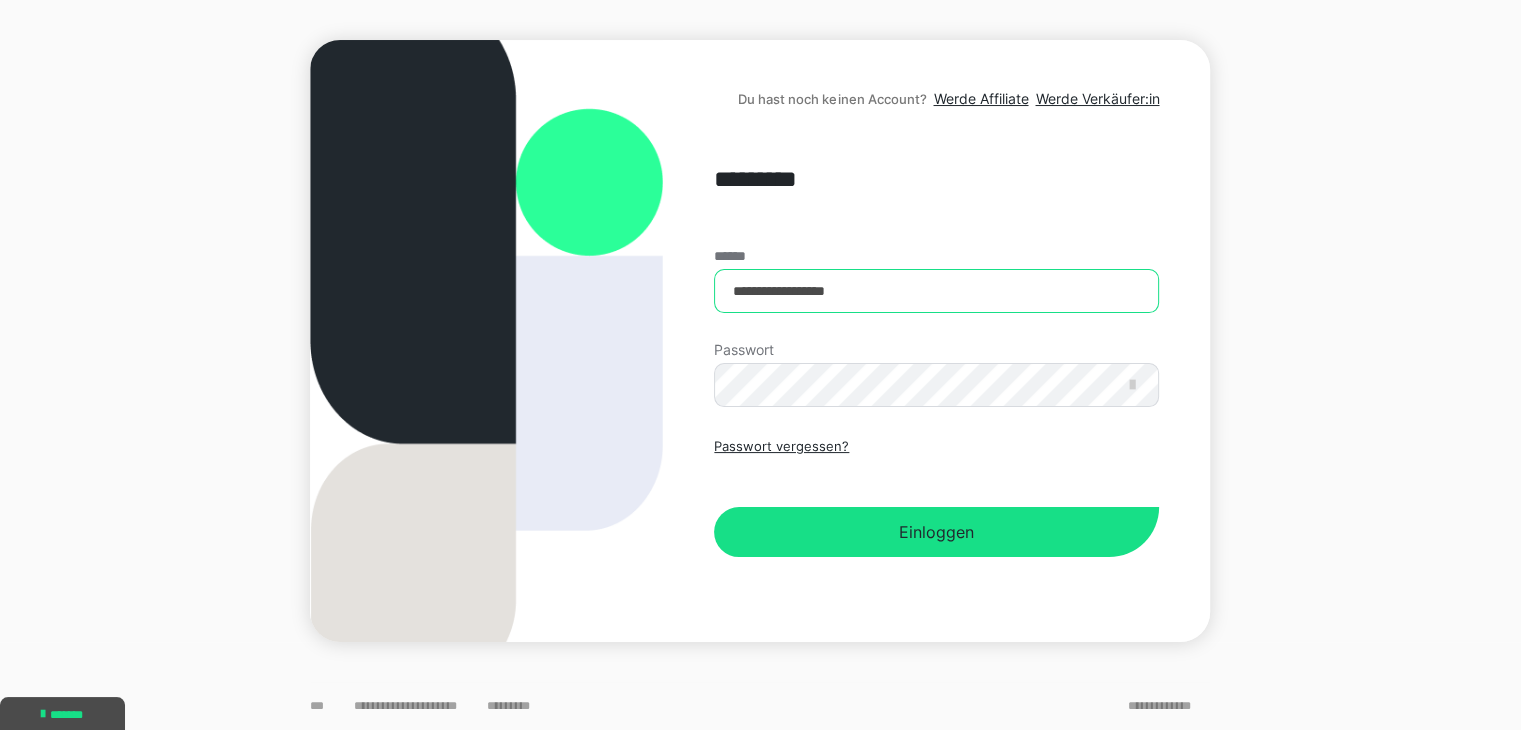 click on "**********" at bounding box center [936, 291] 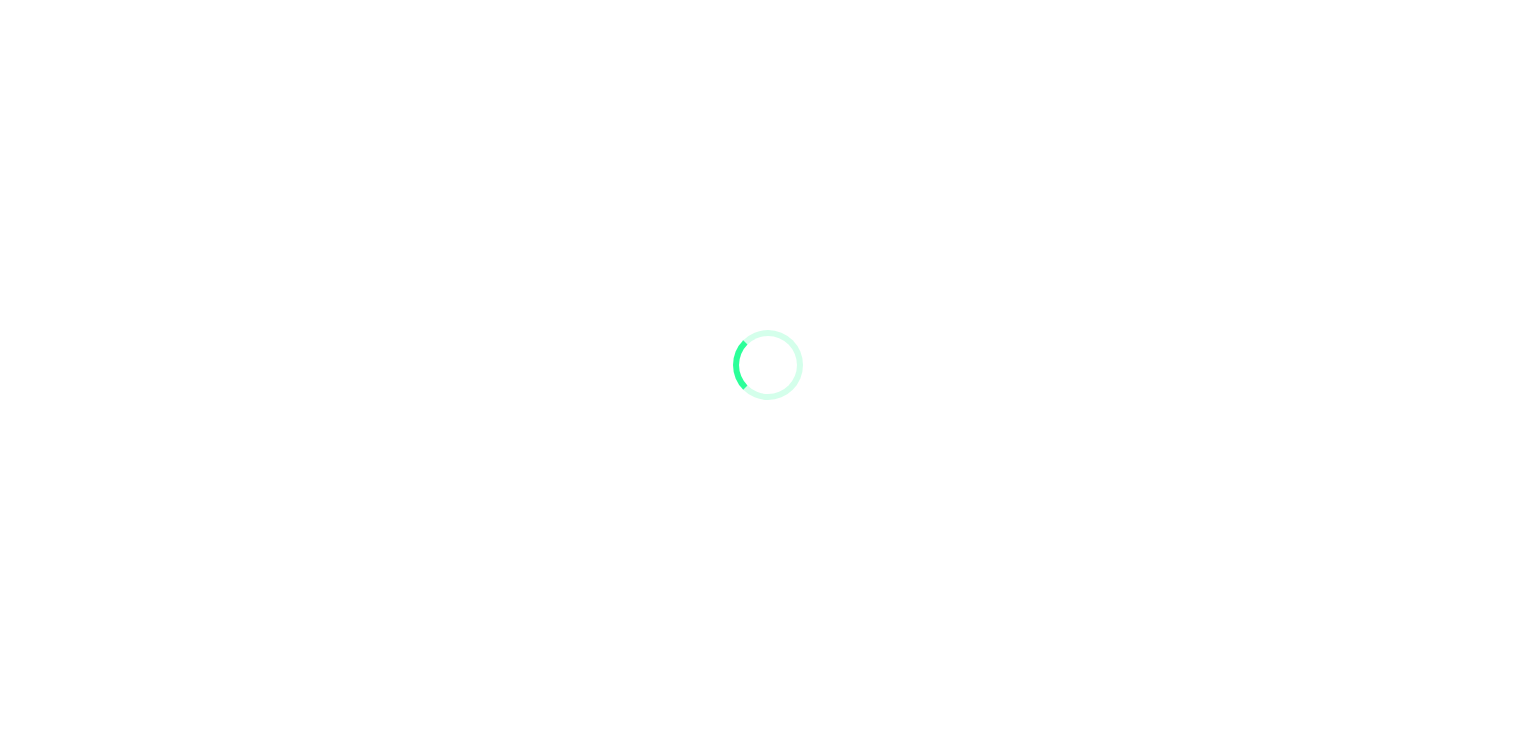 scroll, scrollTop: 0, scrollLeft: 0, axis: both 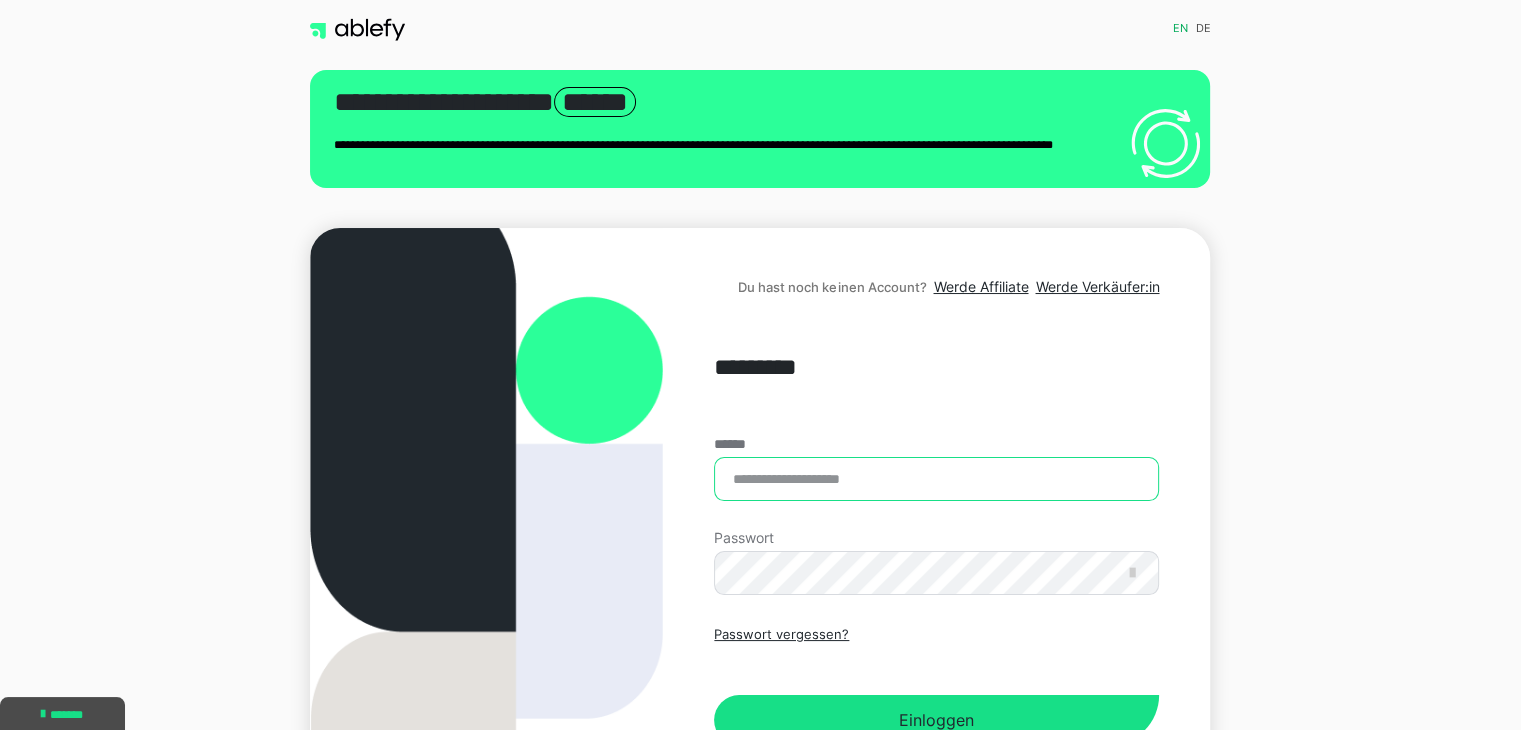 click on "******" at bounding box center (936, 479) 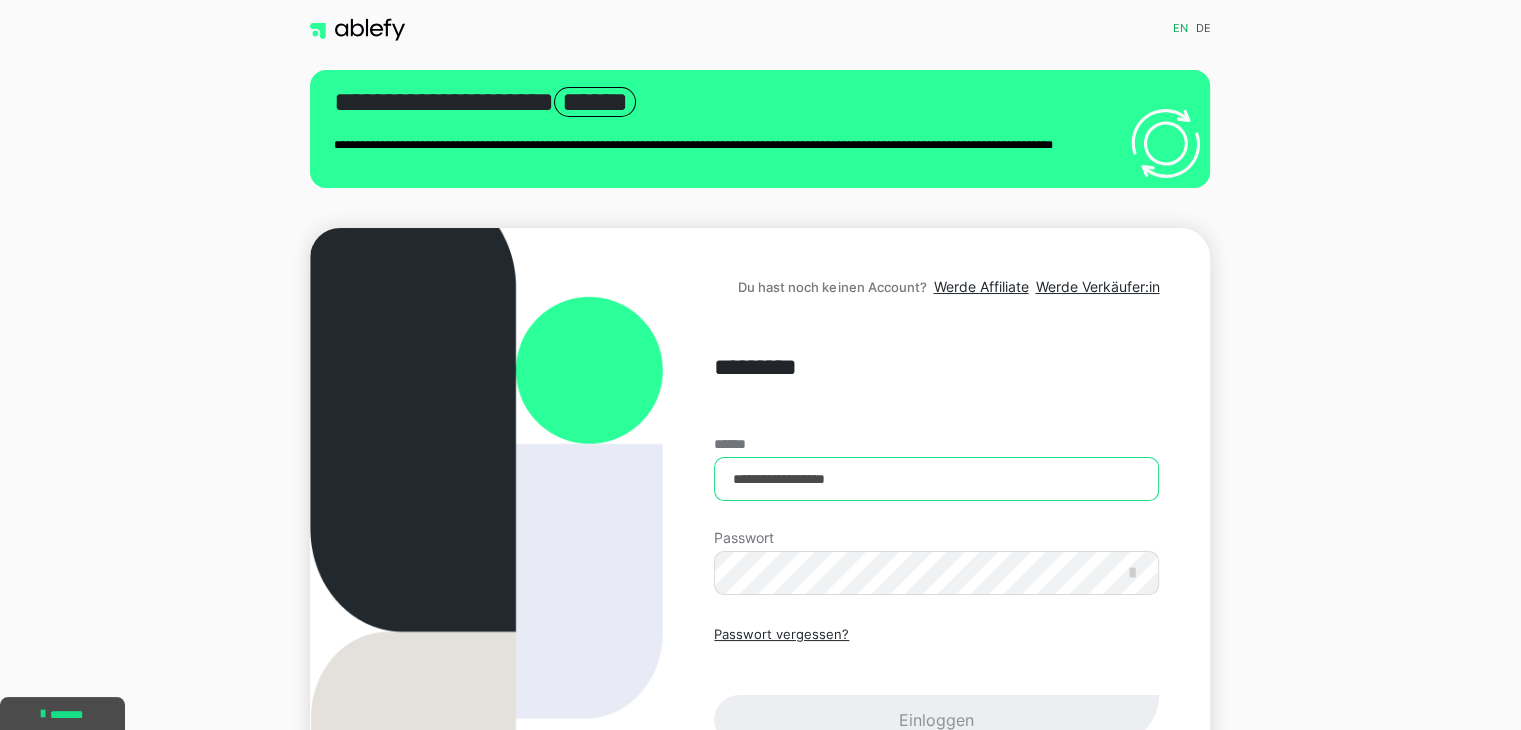 type on "**********" 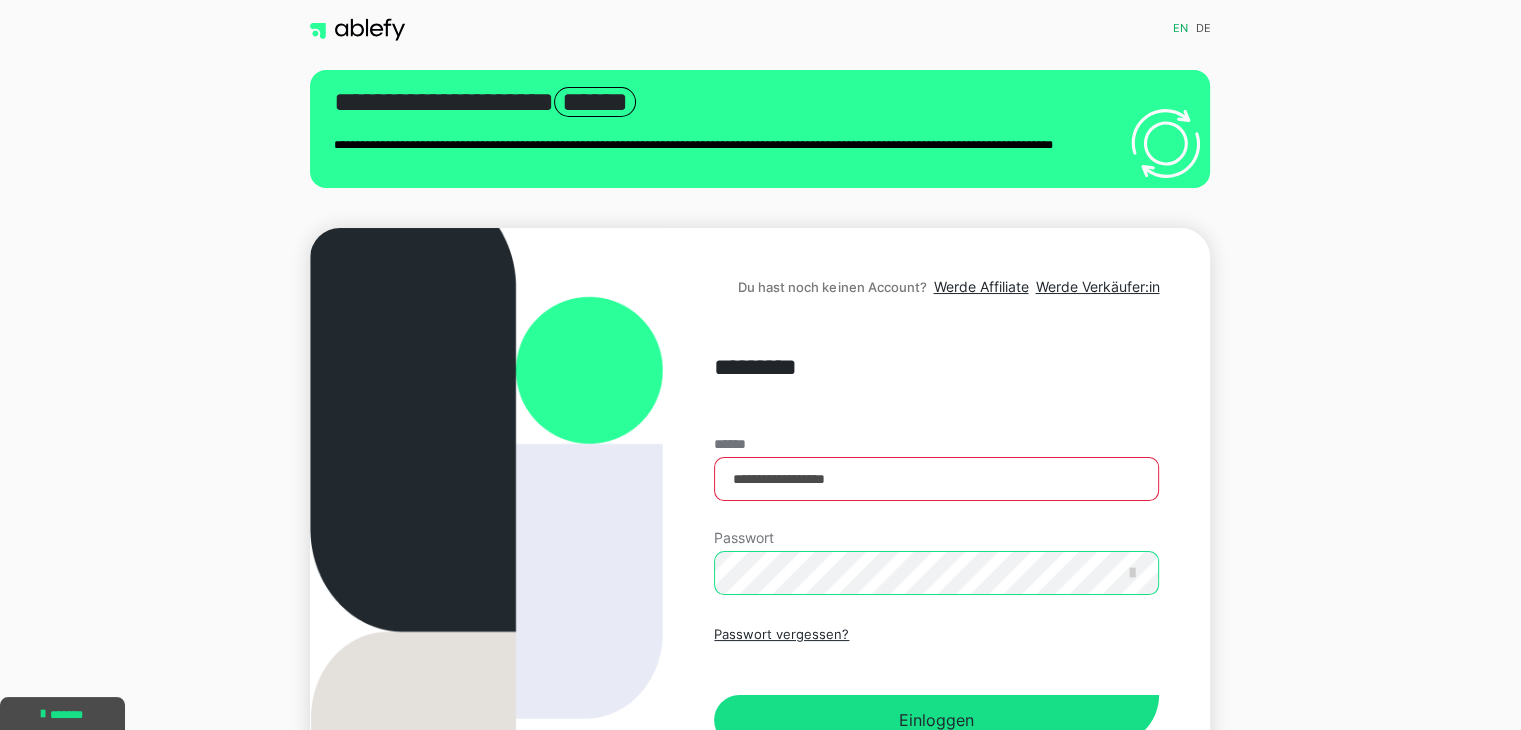 click on "Einloggen" at bounding box center (936, 720) 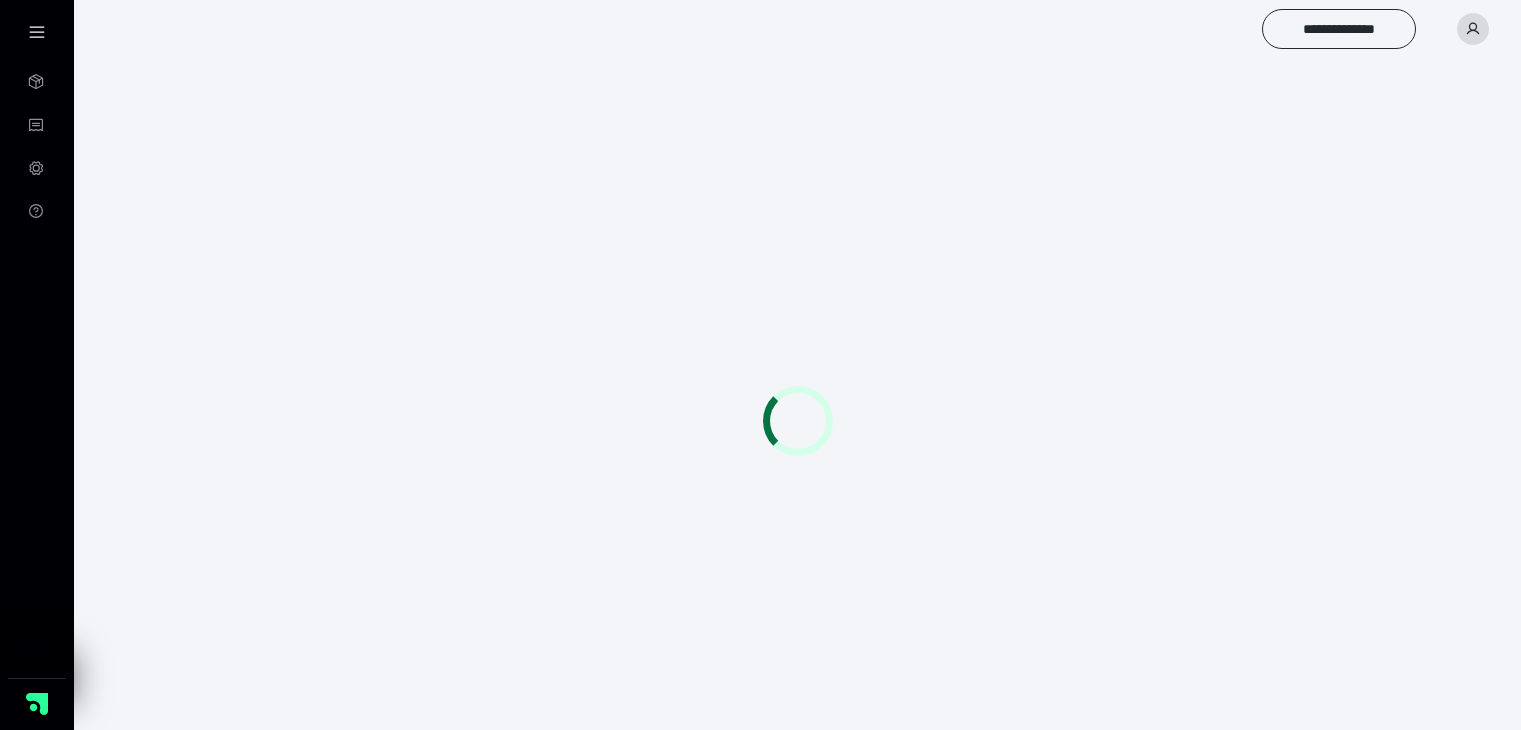 scroll, scrollTop: 0, scrollLeft: 0, axis: both 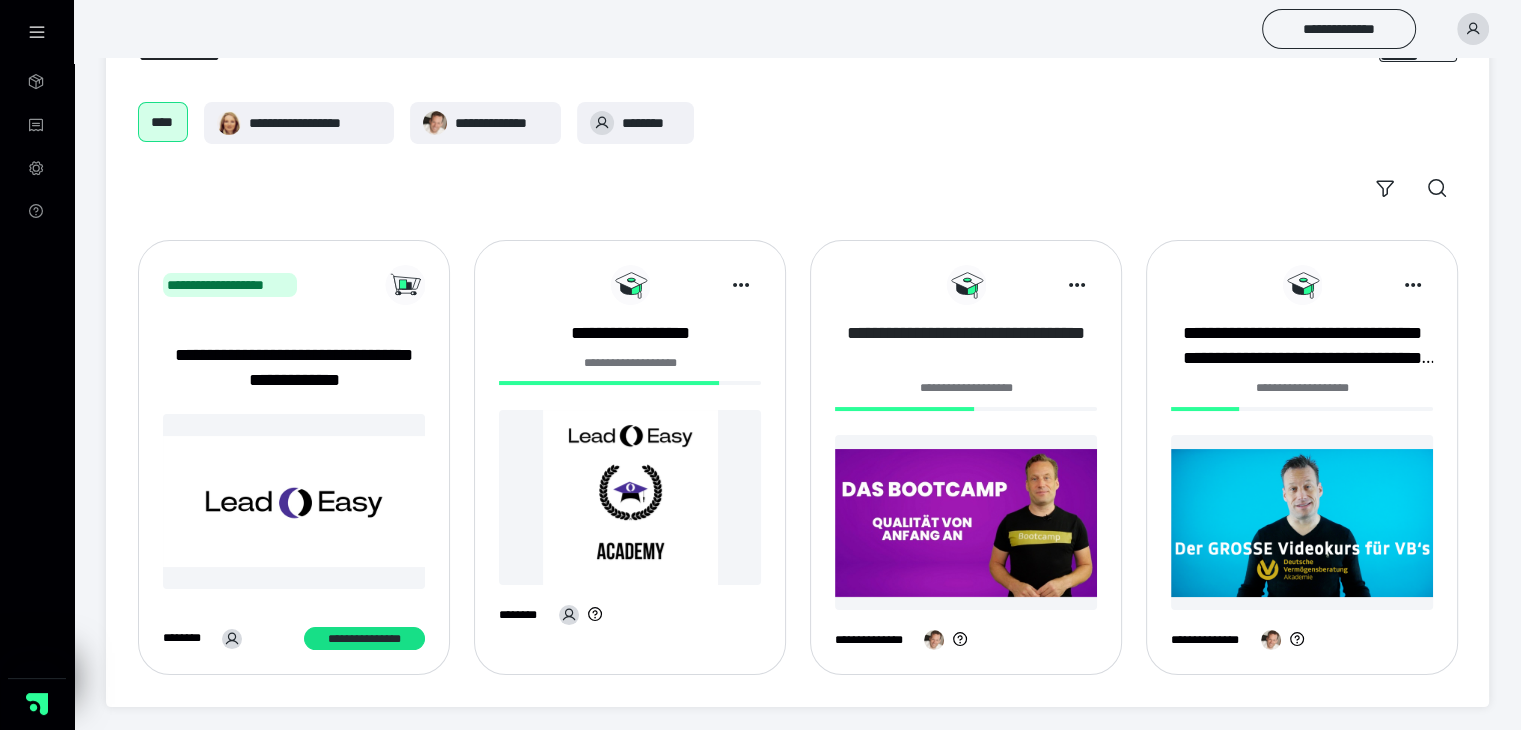click on "**********" at bounding box center [966, 346] 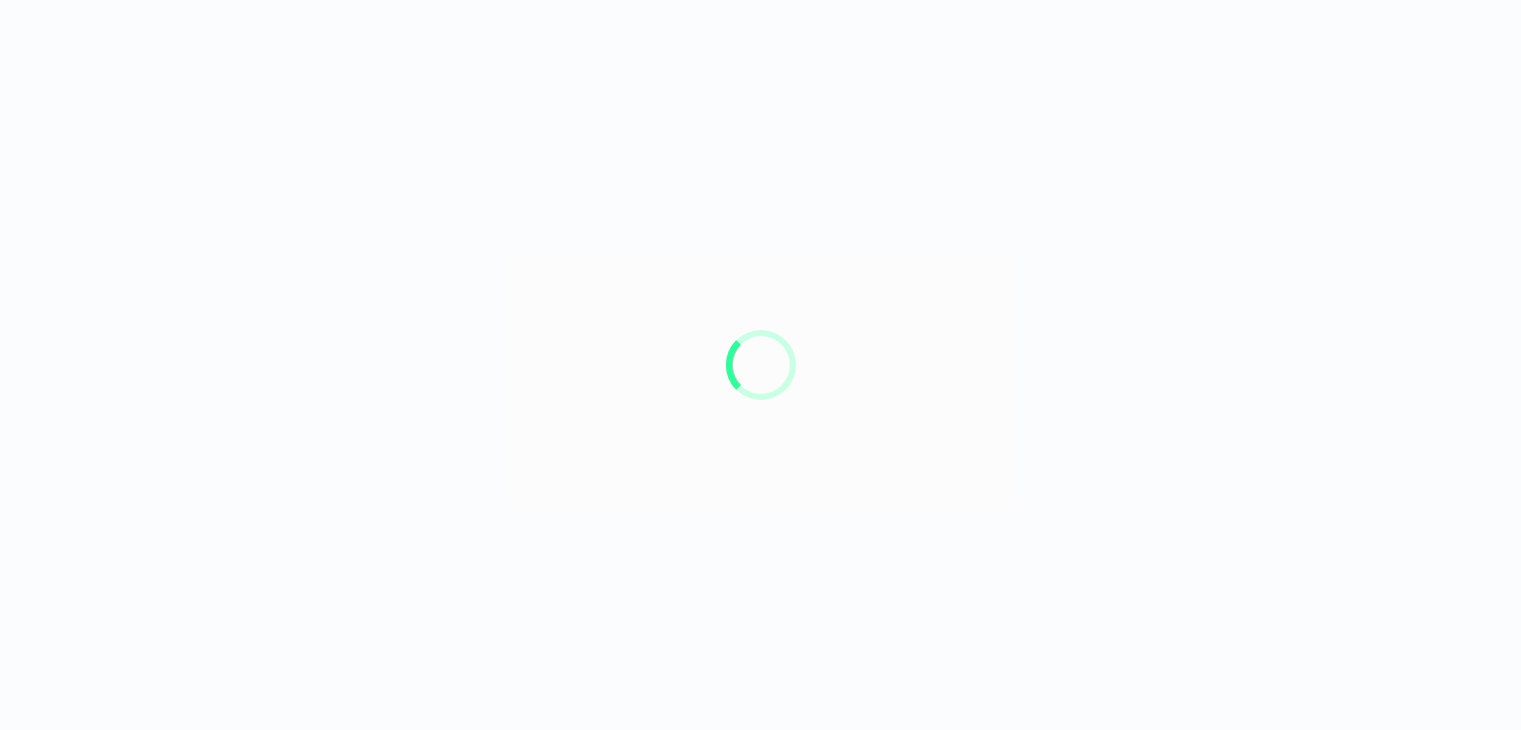 scroll, scrollTop: 0, scrollLeft: 0, axis: both 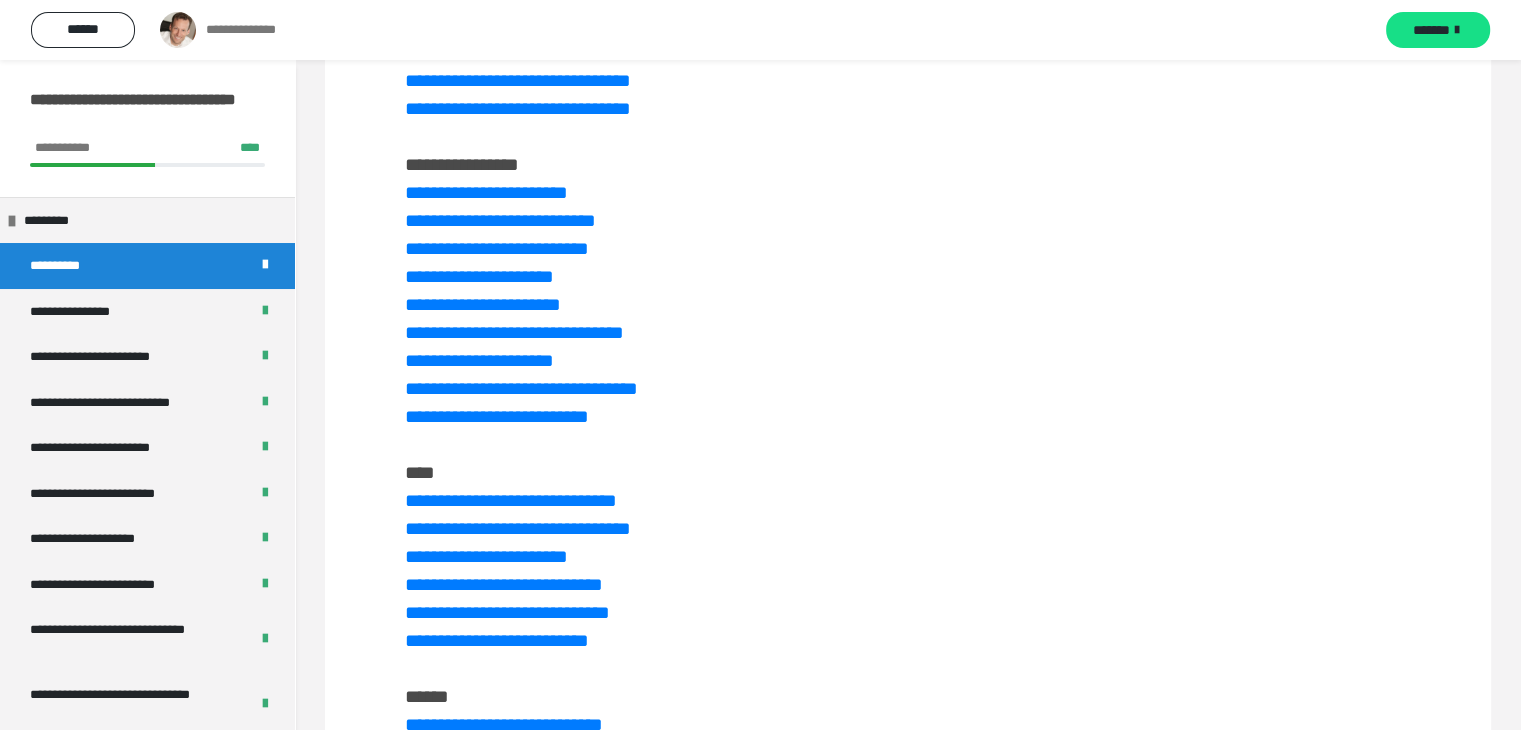 click on "**********" at bounding box center (67, 266) 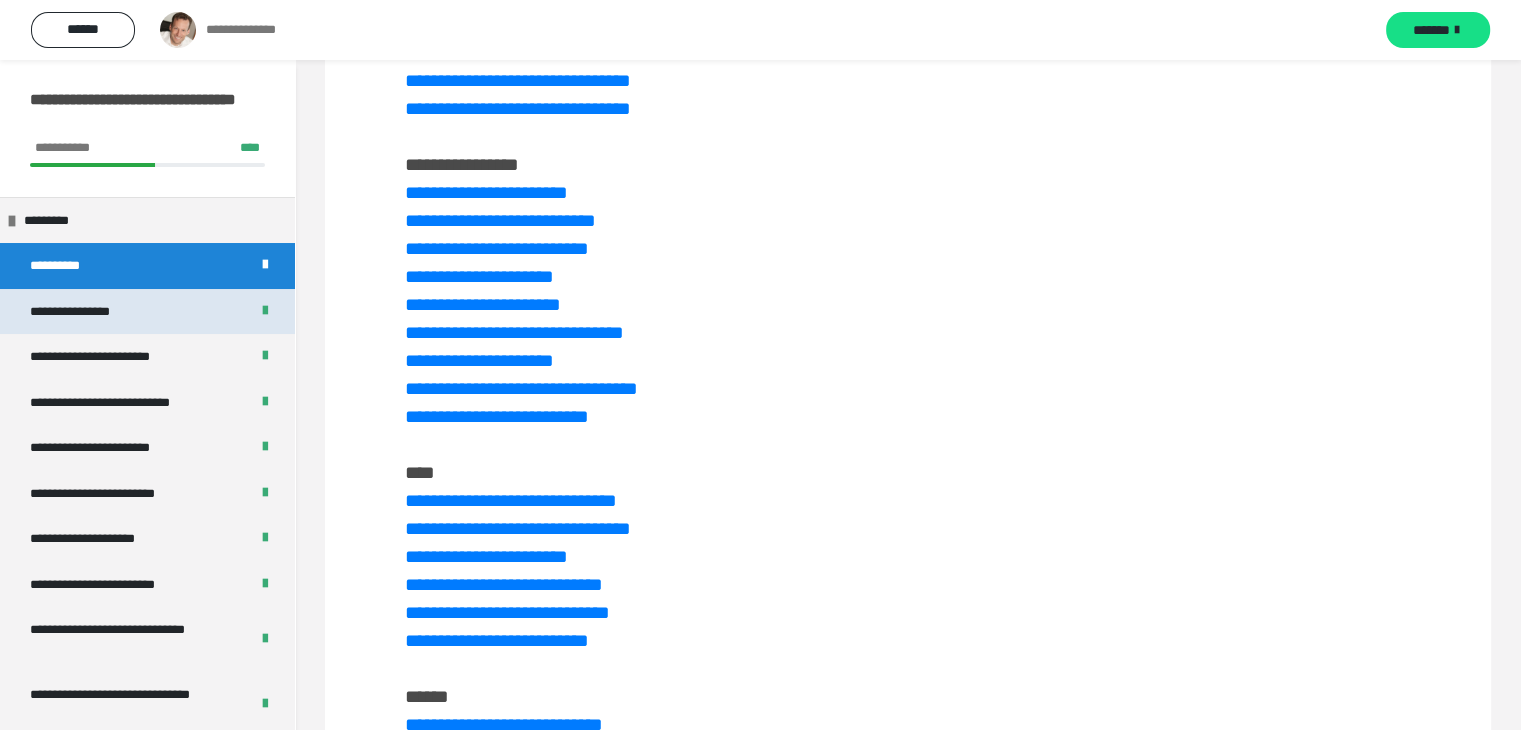 click on "**********" at bounding box center (88, 312) 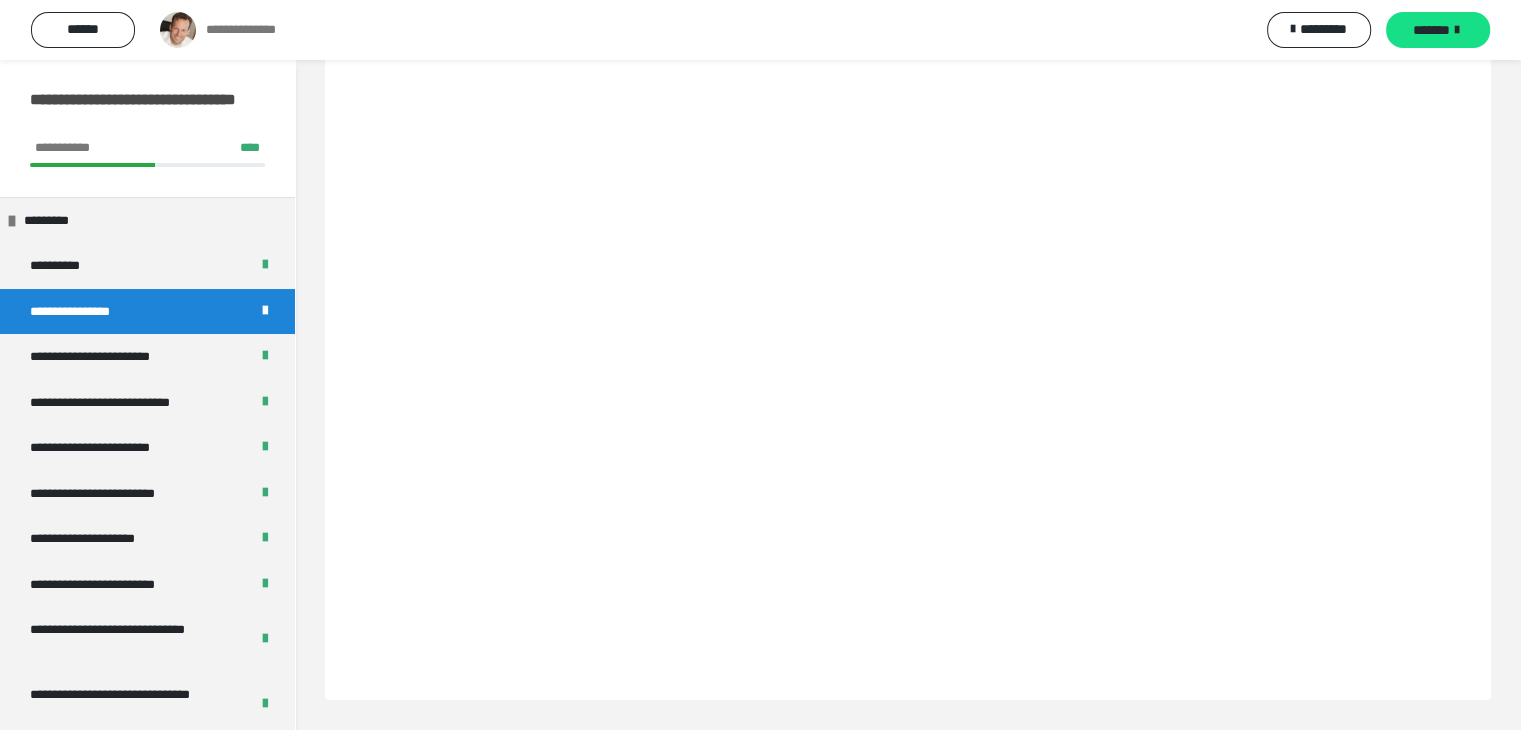 scroll, scrollTop: 192, scrollLeft: 0, axis: vertical 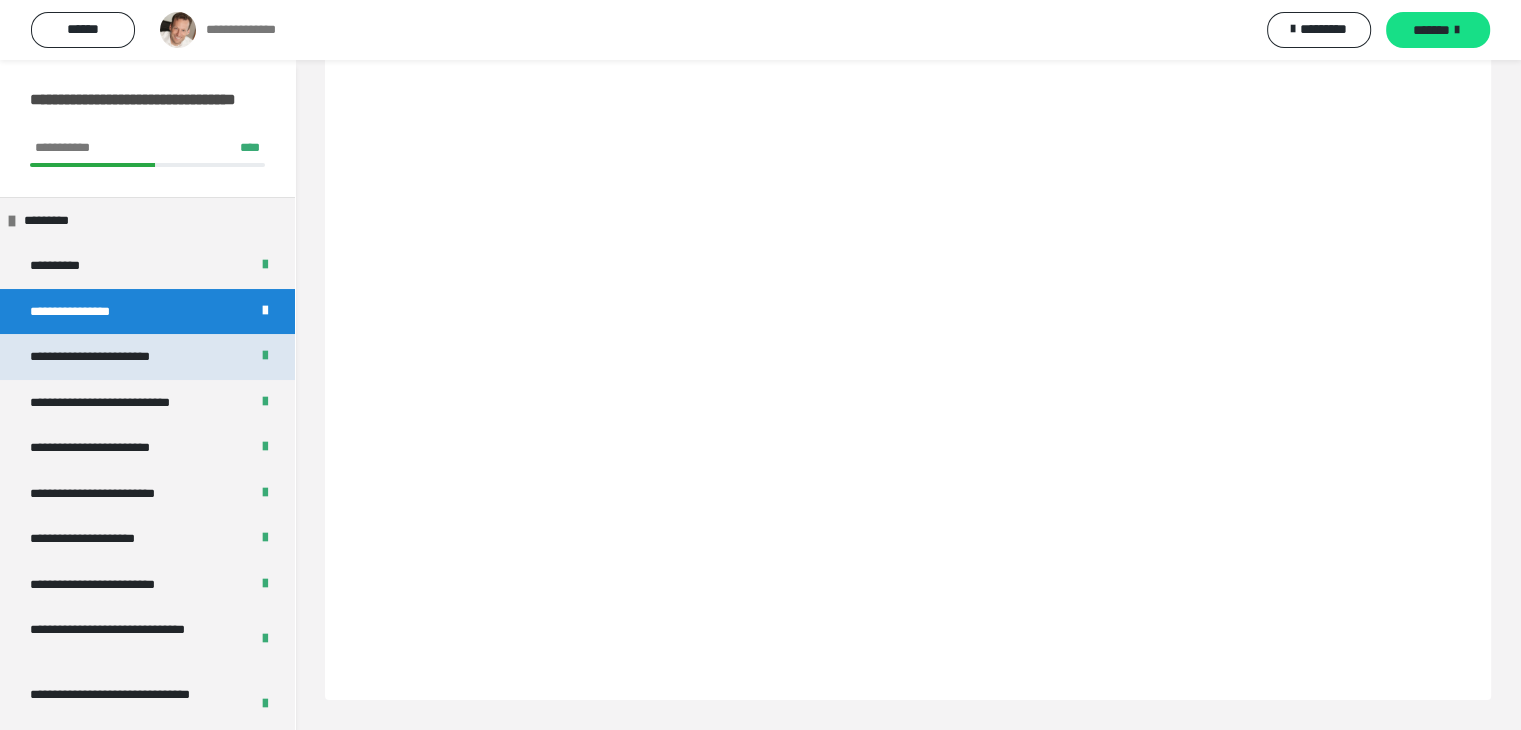 click on "**********" at bounding box center [105, 357] 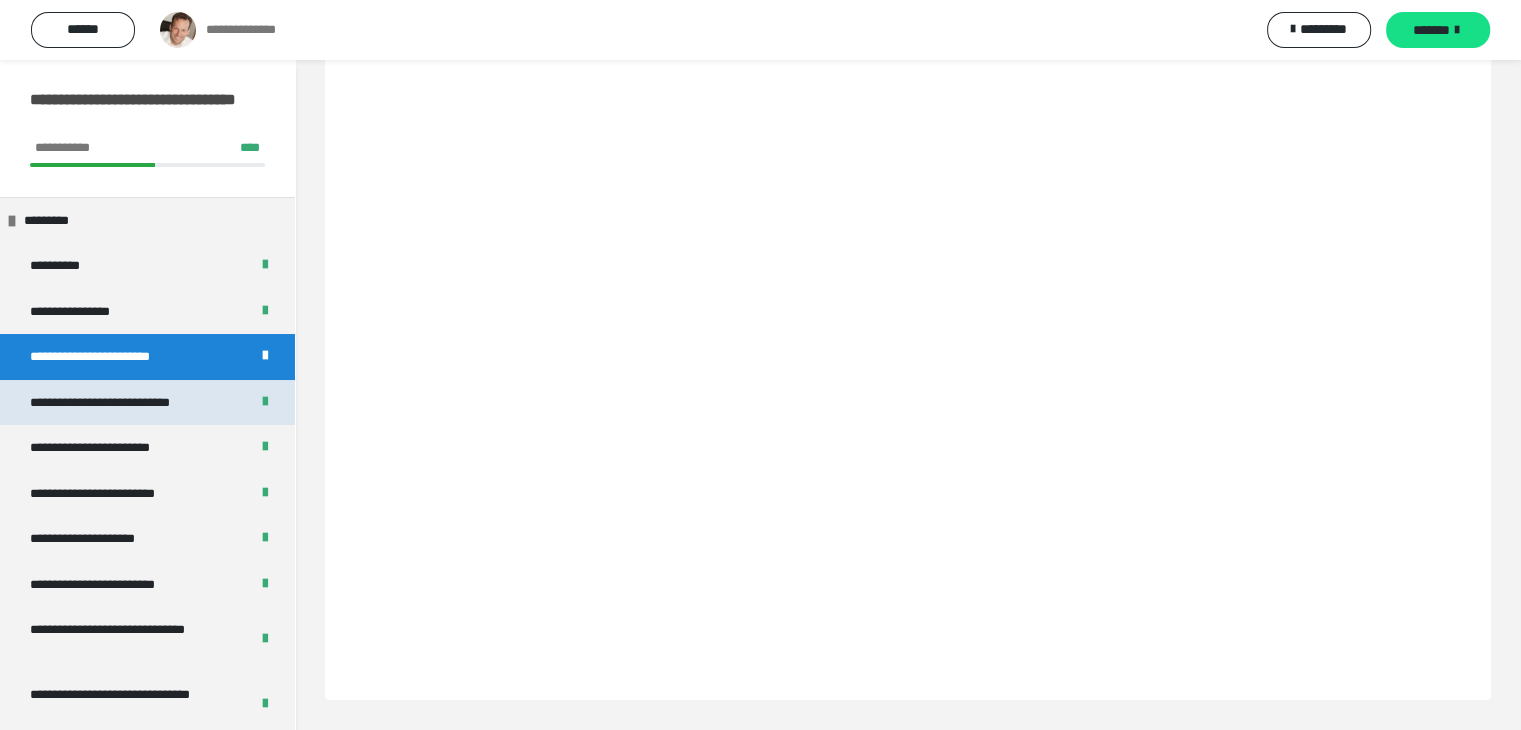 click on "**********" at bounding box center [119, 403] 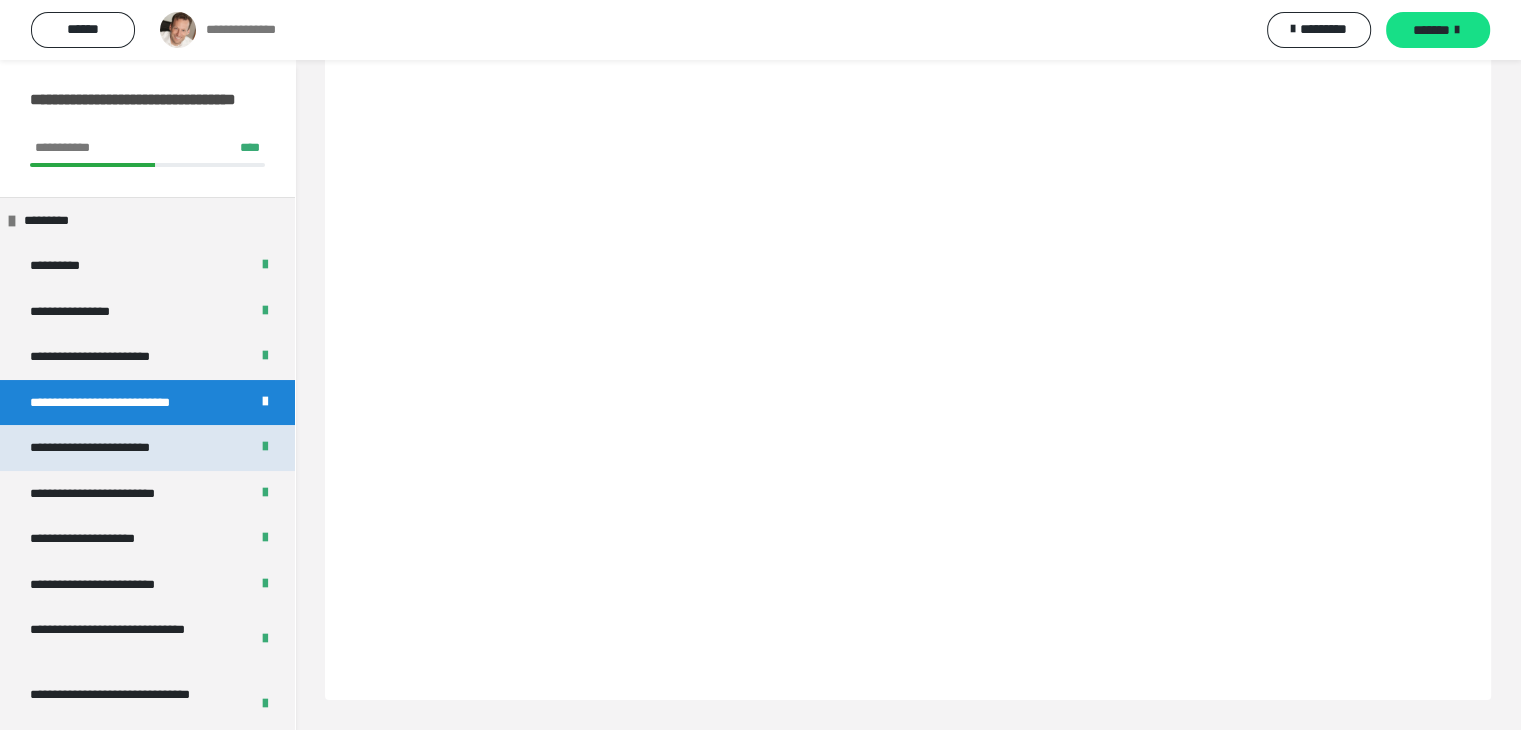 click on "**********" at bounding box center (110, 448) 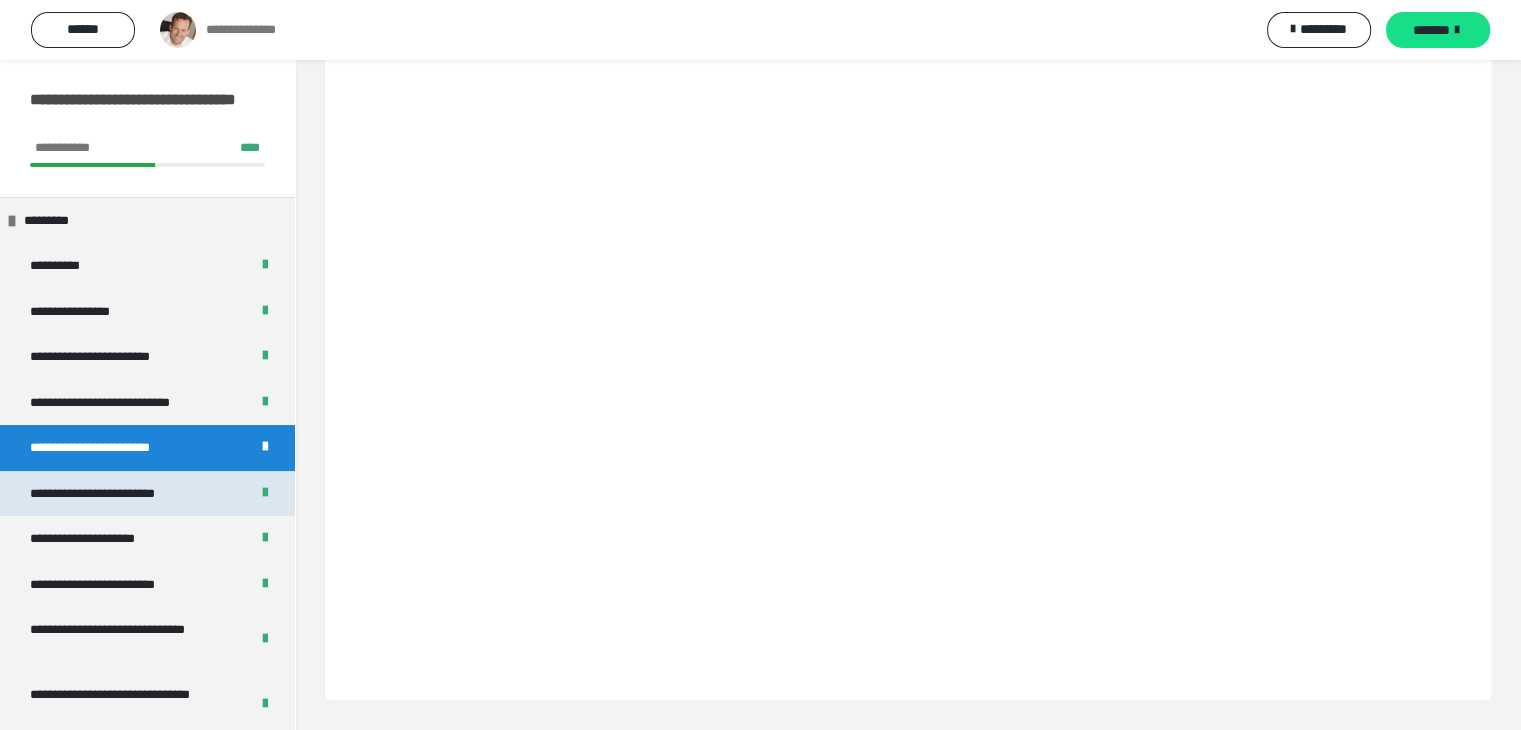 click on "**********" at bounding box center (115, 494) 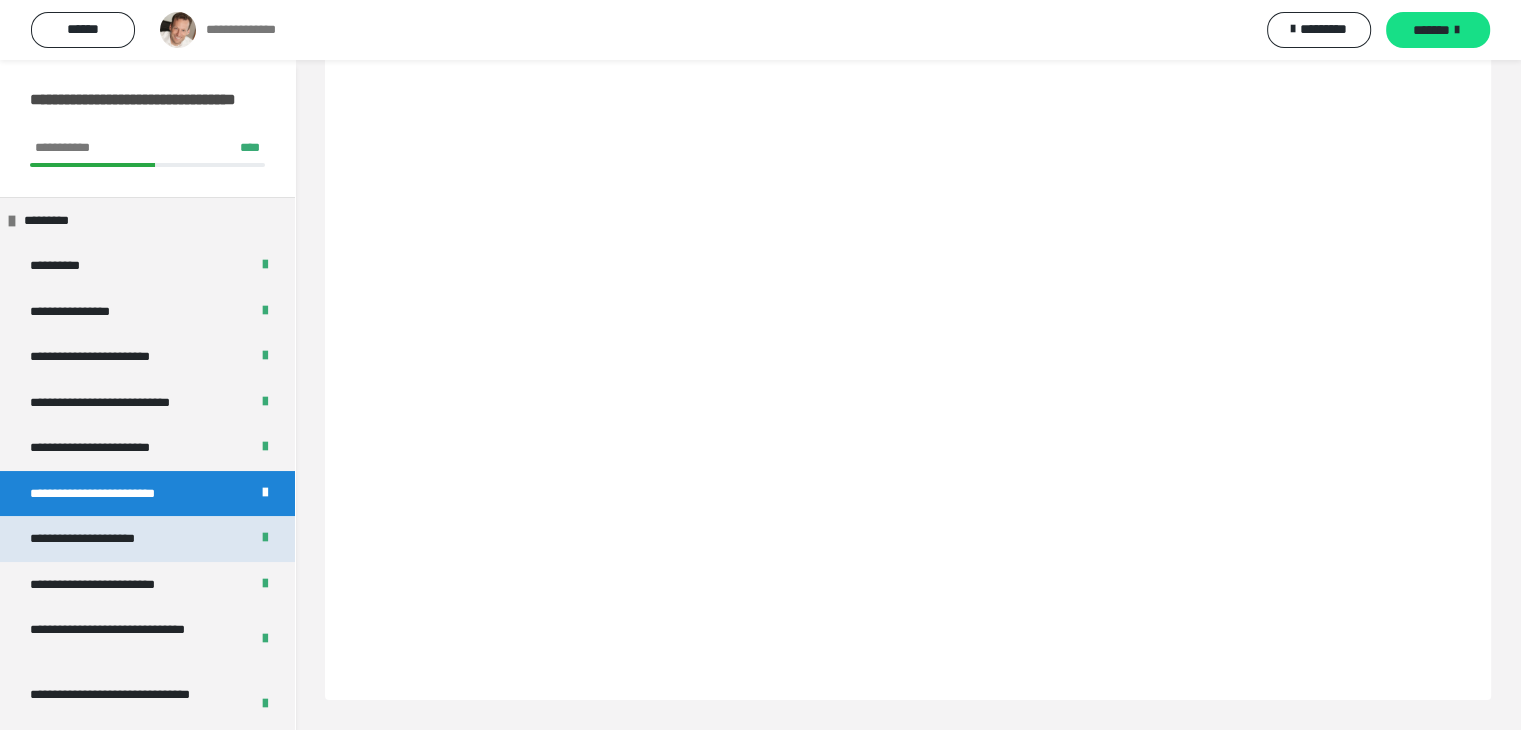 click on "**********" at bounding box center [99, 539] 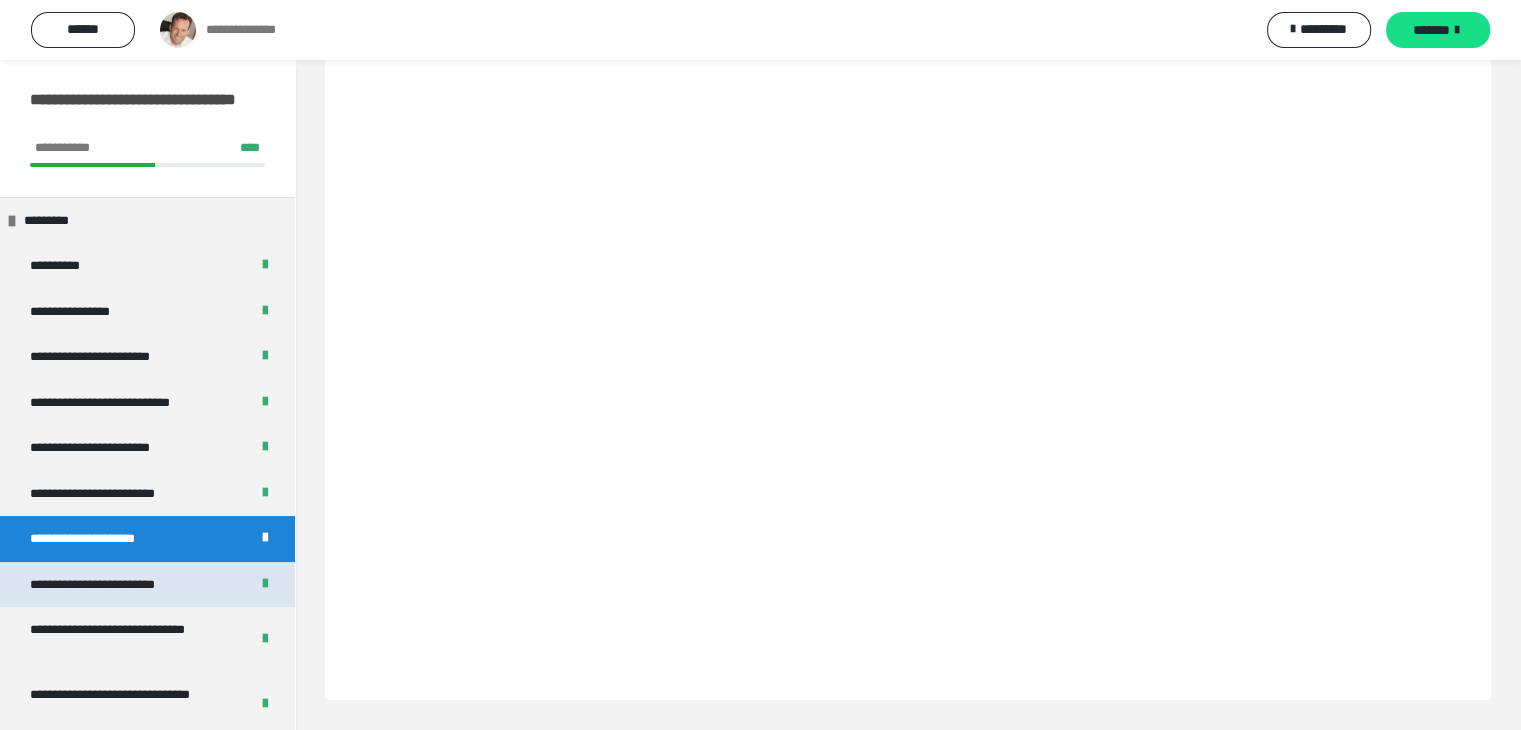 click on "**********" at bounding box center [109, 585] 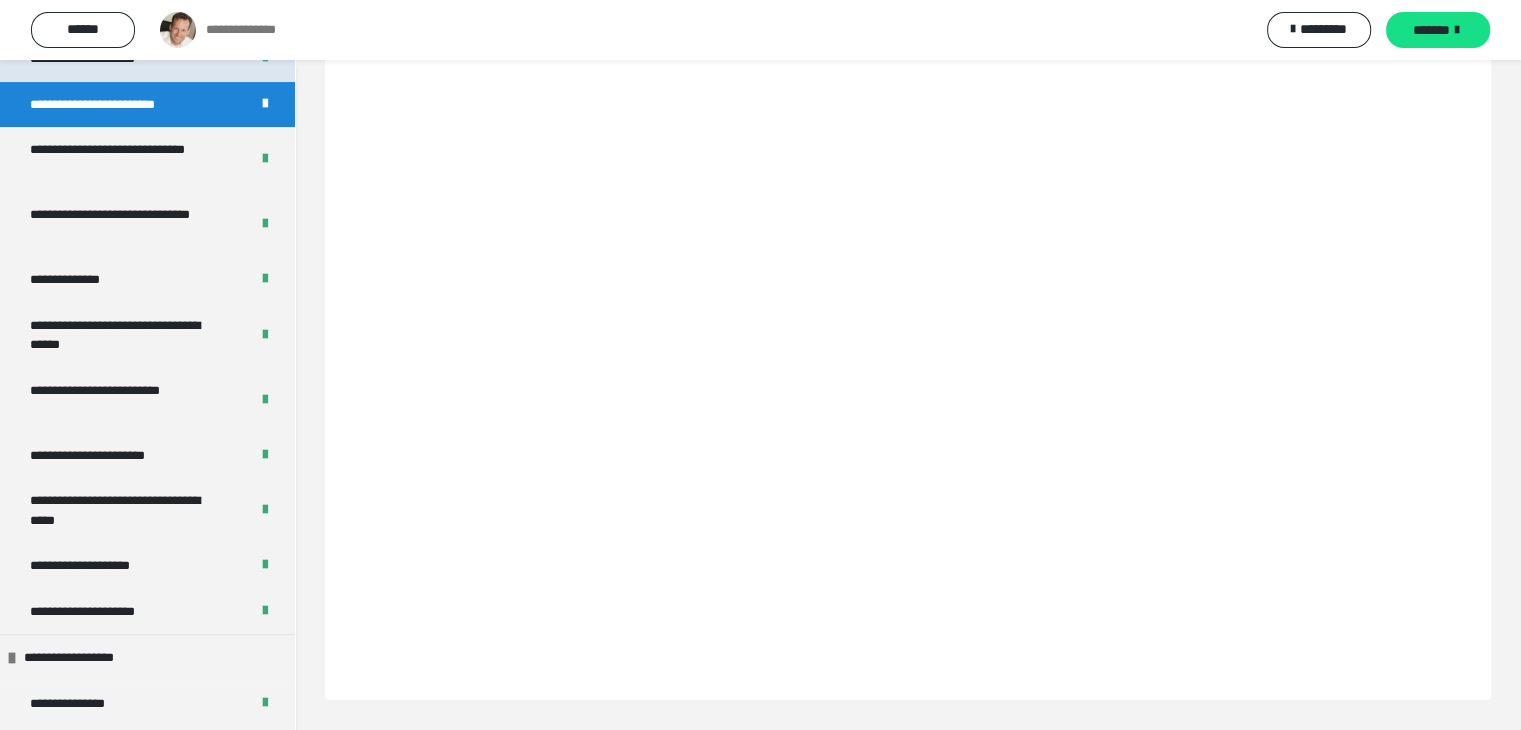 scroll, scrollTop: 476, scrollLeft: 0, axis: vertical 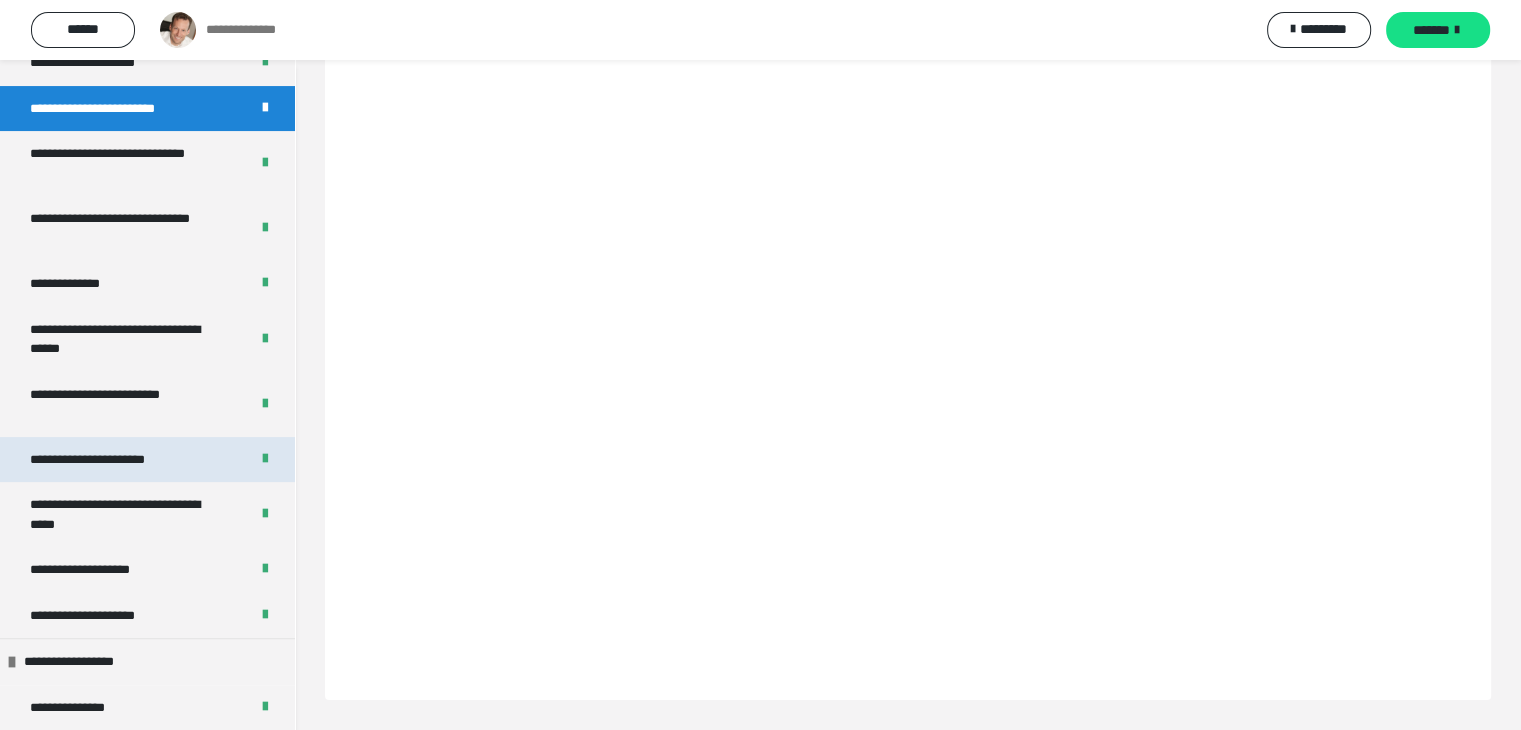 click on "**********" at bounding box center (108, 460) 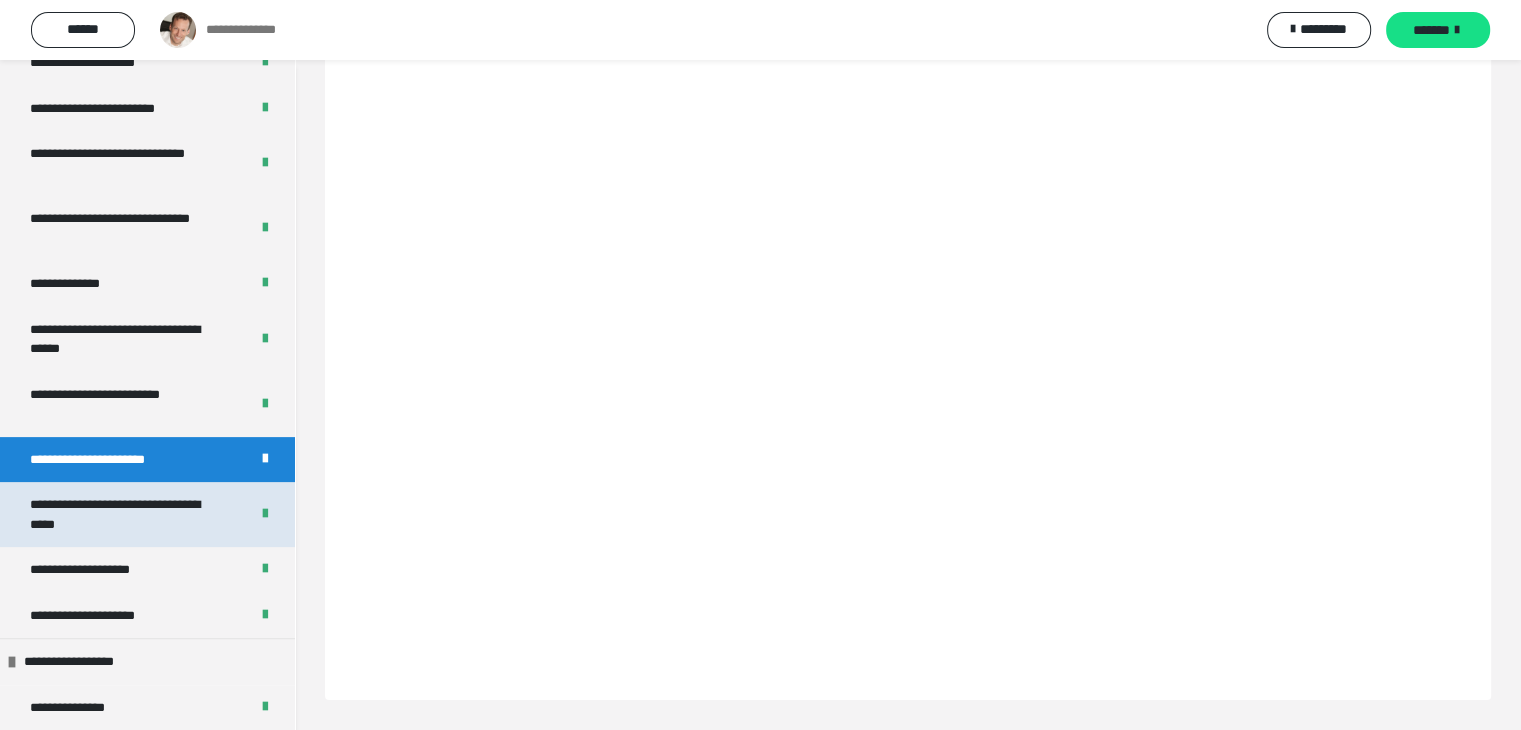 click on "**********" at bounding box center (124, 514) 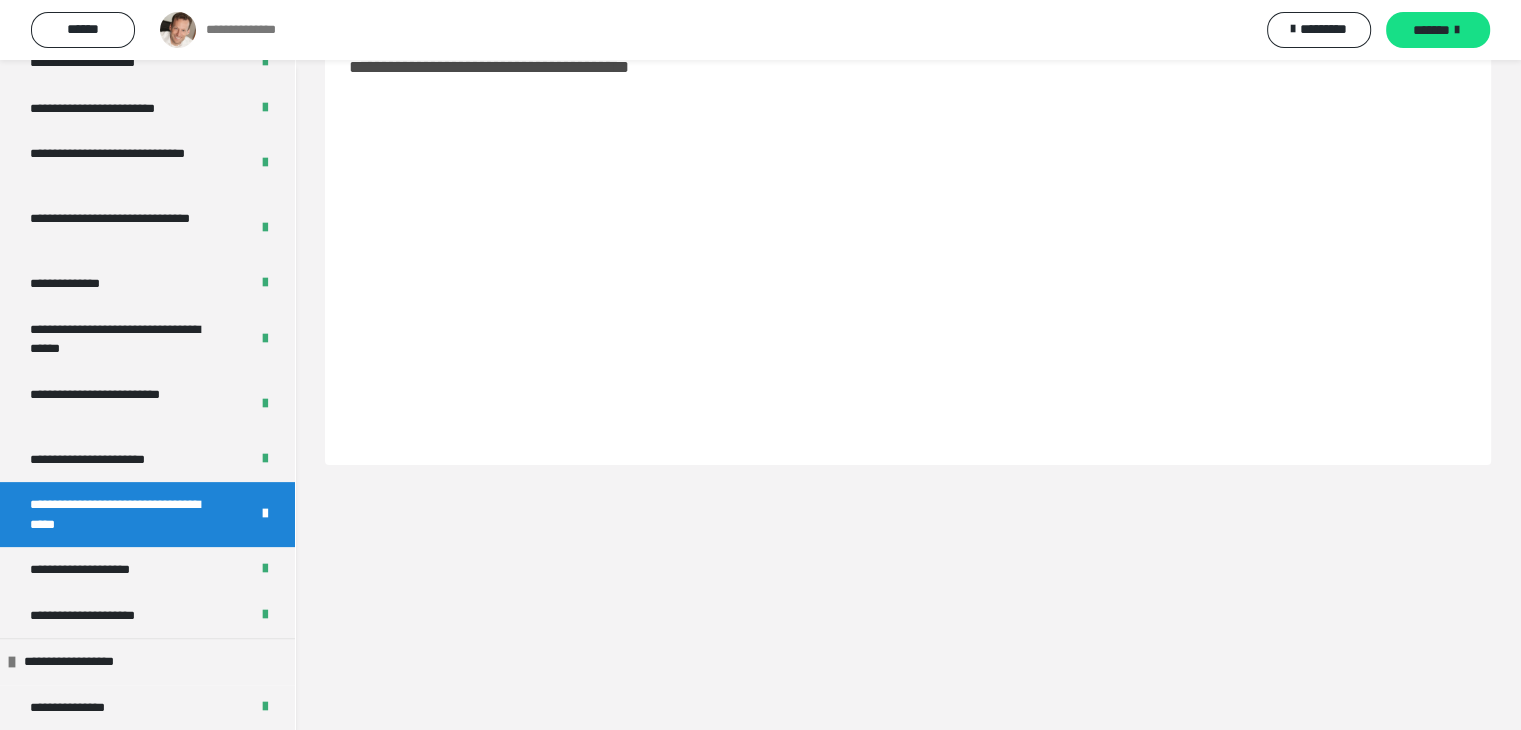 scroll, scrollTop: 60, scrollLeft: 0, axis: vertical 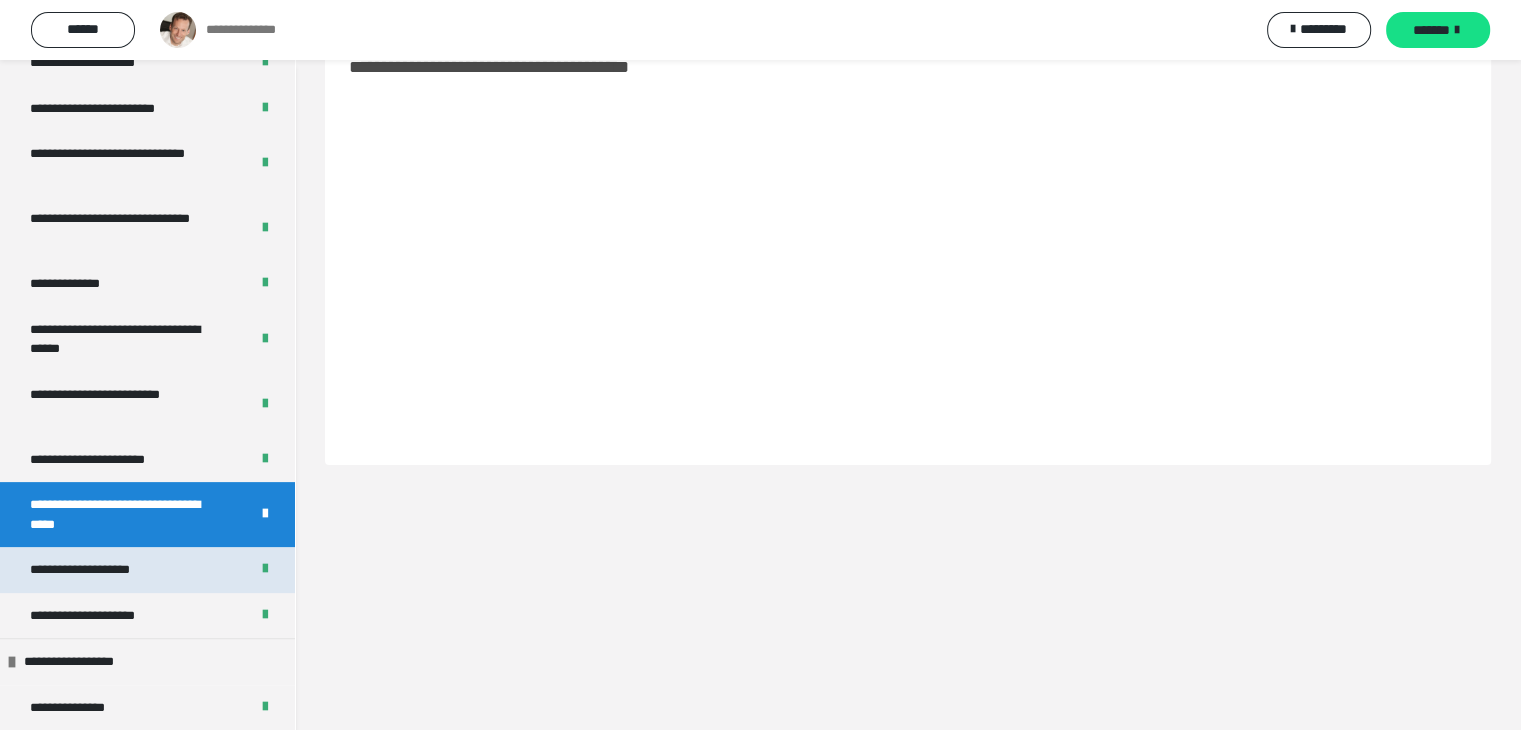 click on "**********" at bounding box center (110, 570) 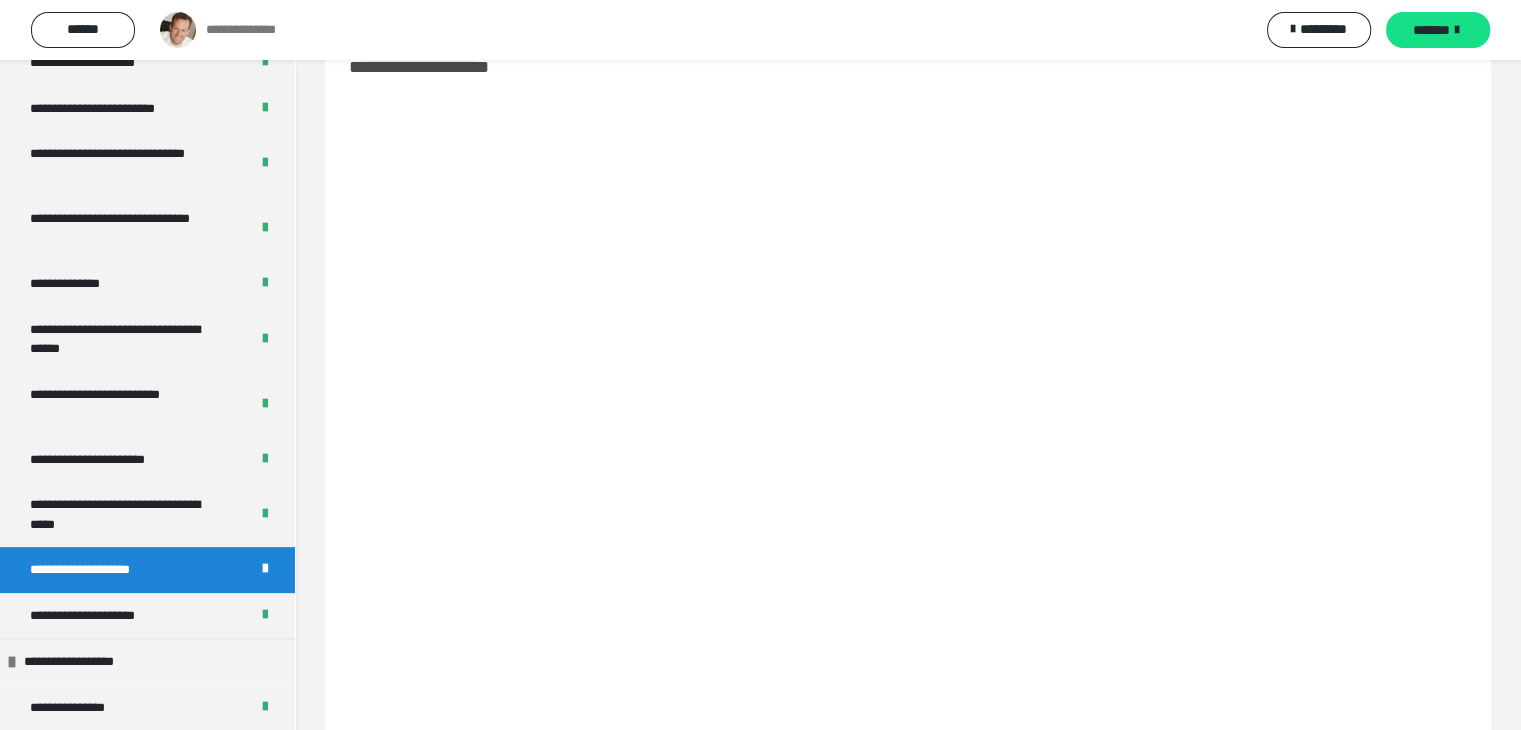 scroll, scrollTop: 192, scrollLeft: 0, axis: vertical 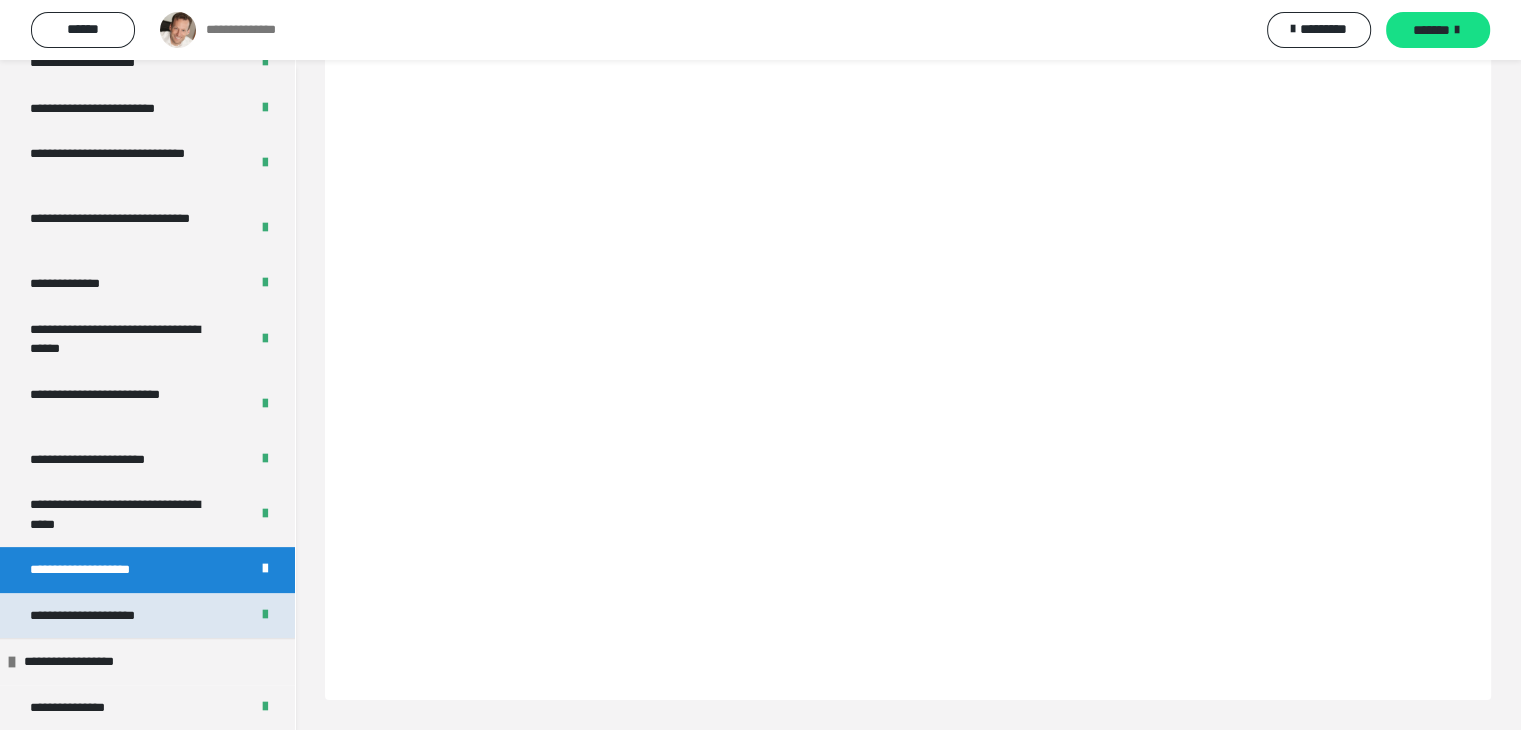 click on "**********" at bounding box center (108, 616) 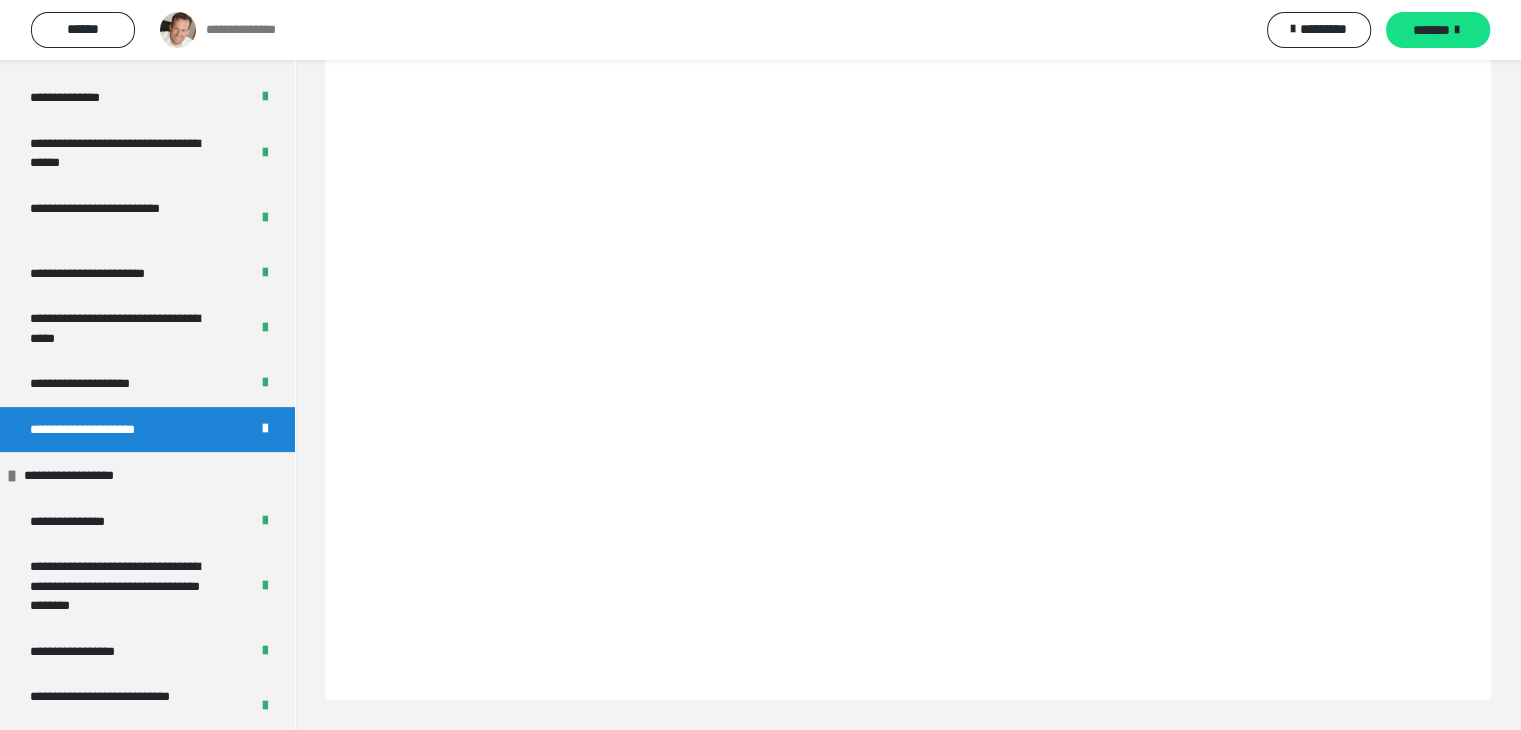 scroll, scrollTop: 663, scrollLeft: 0, axis: vertical 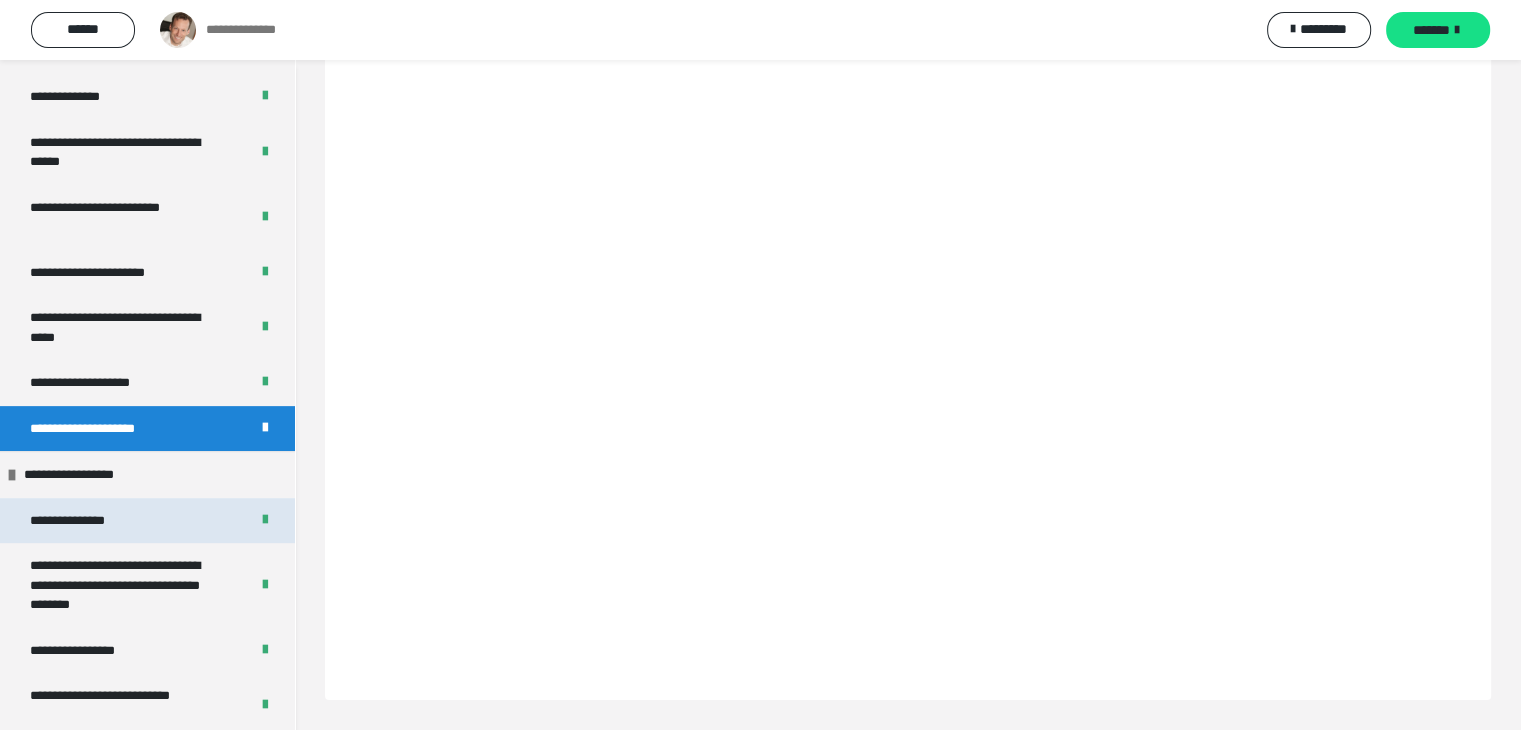 click on "**********" at bounding box center (87, 521) 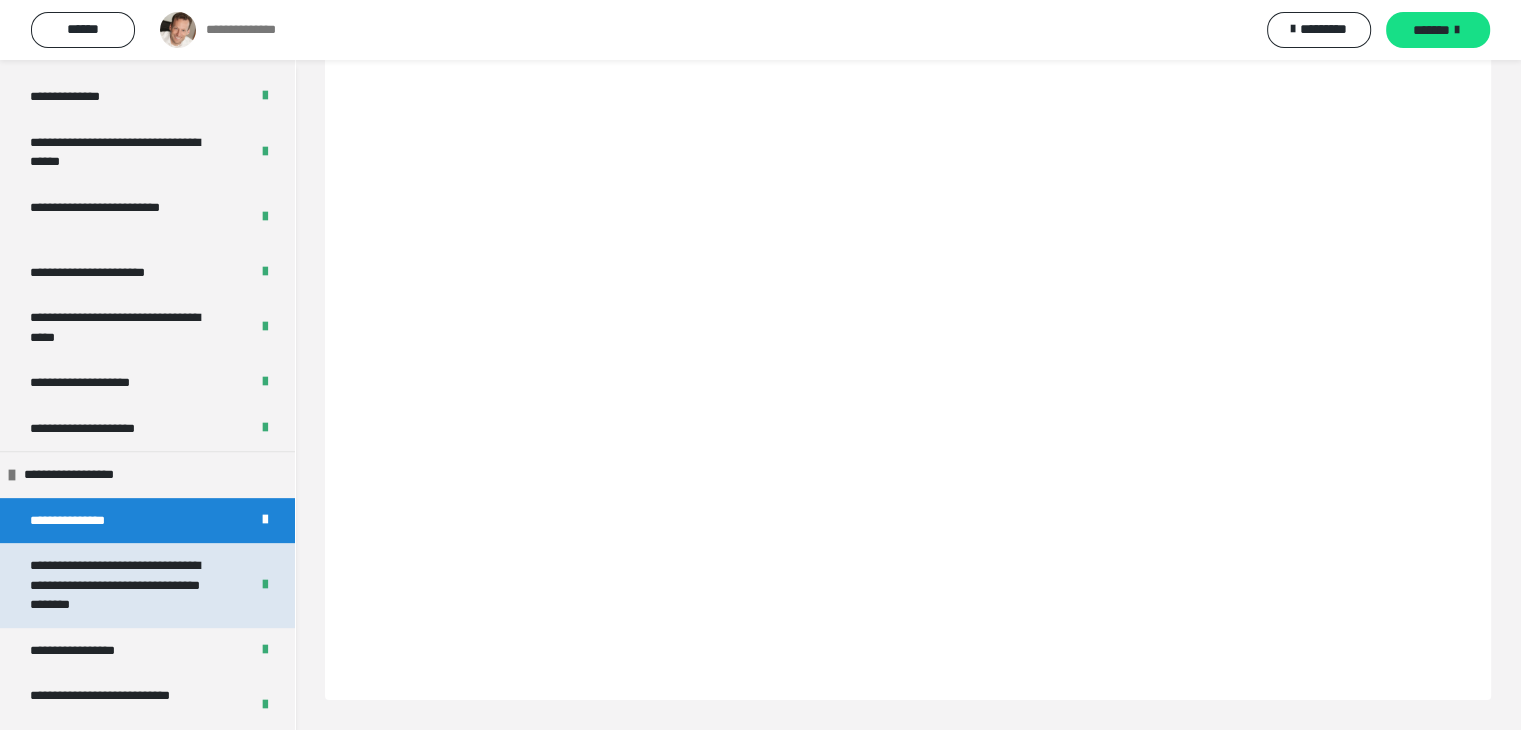scroll, scrollTop: 156, scrollLeft: 0, axis: vertical 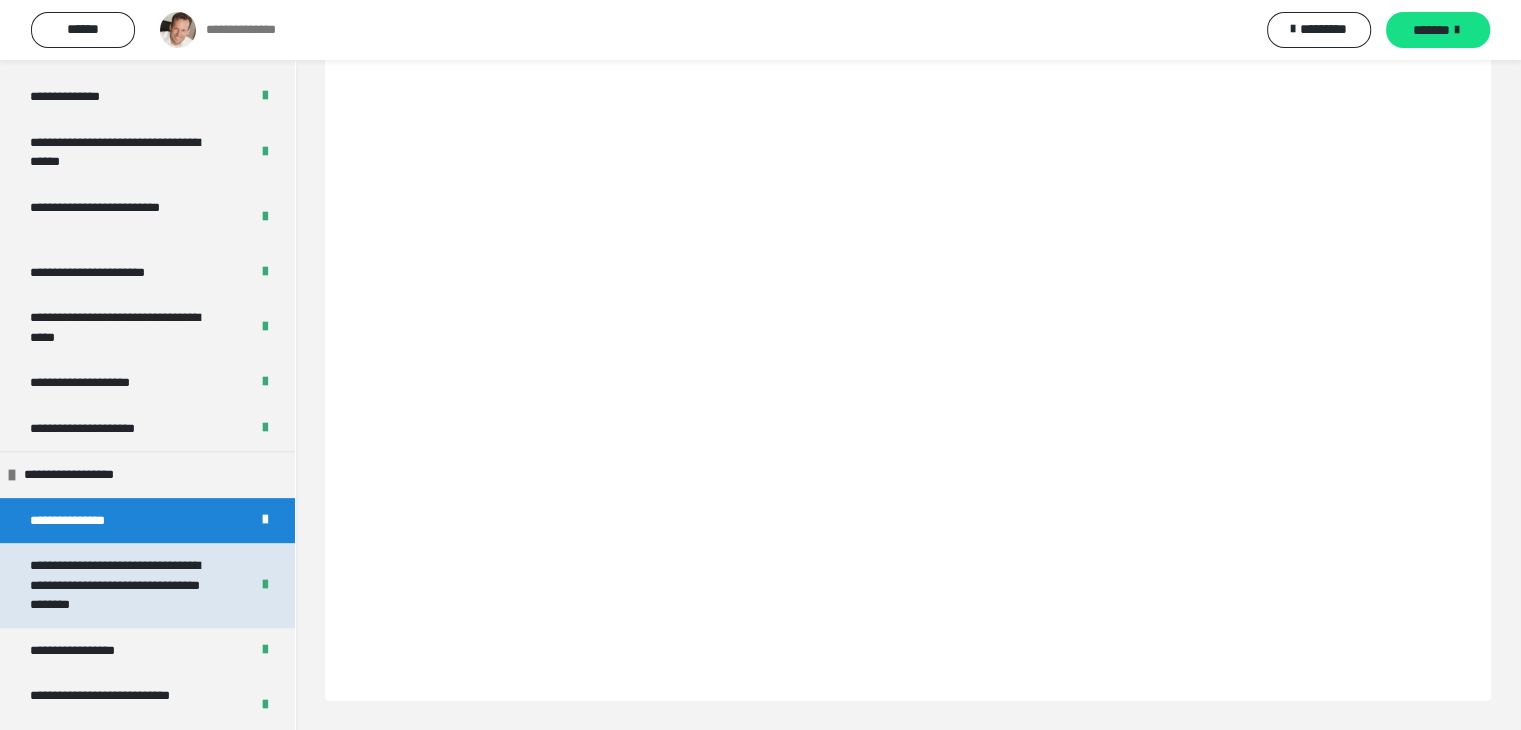 click on "**********" at bounding box center (124, 585) 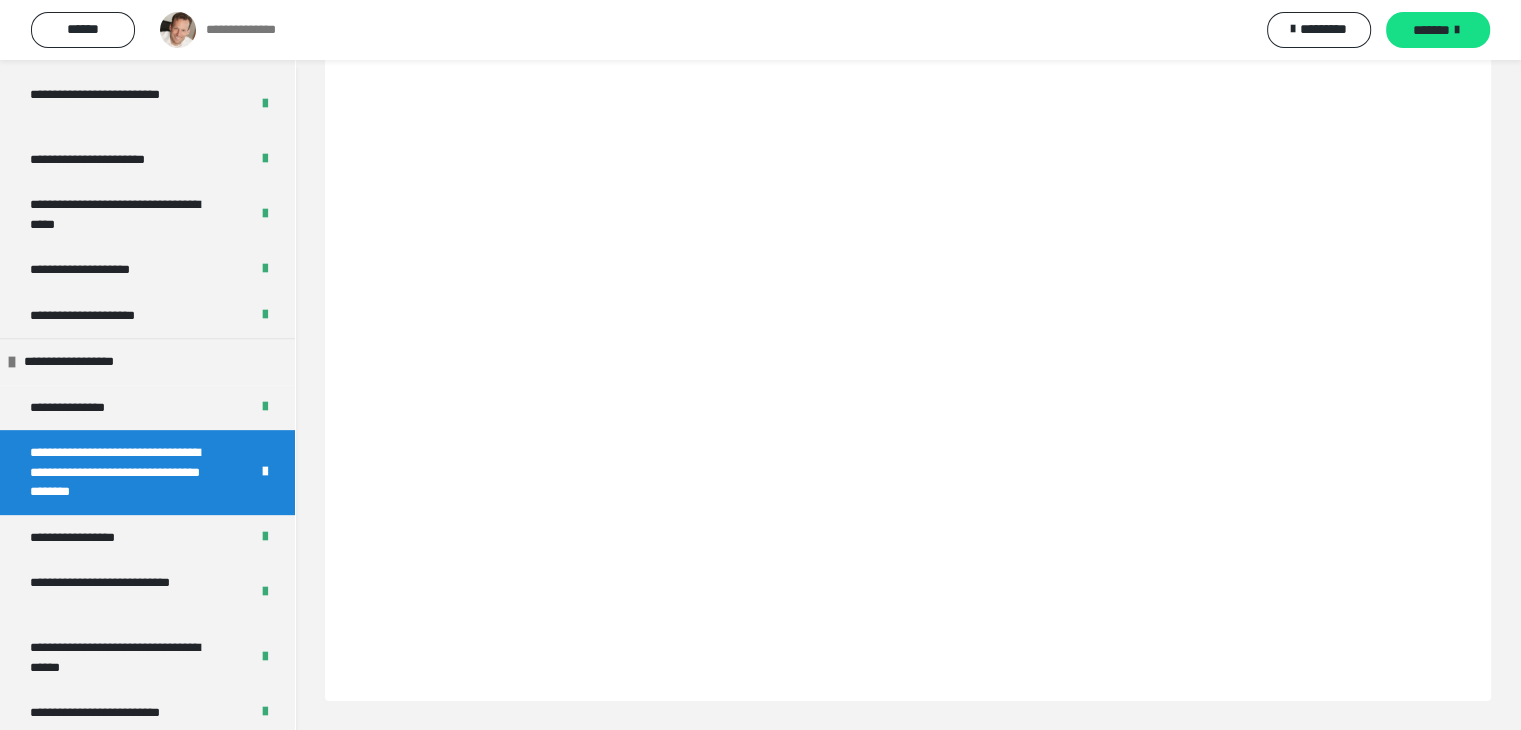 scroll, scrollTop: 775, scrollLeft: 0, axis: vertical 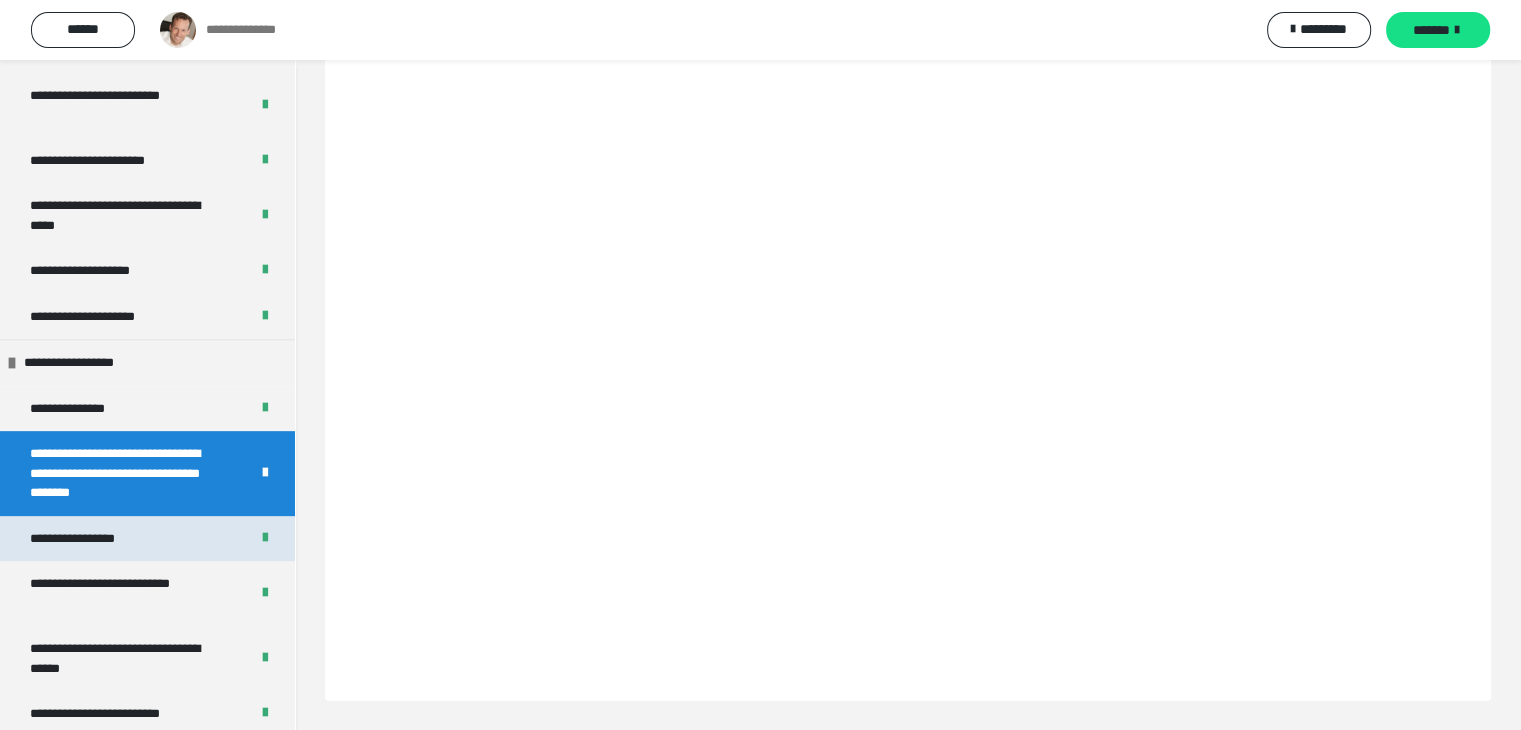 click on "**********" at bounding box center (87, 539) 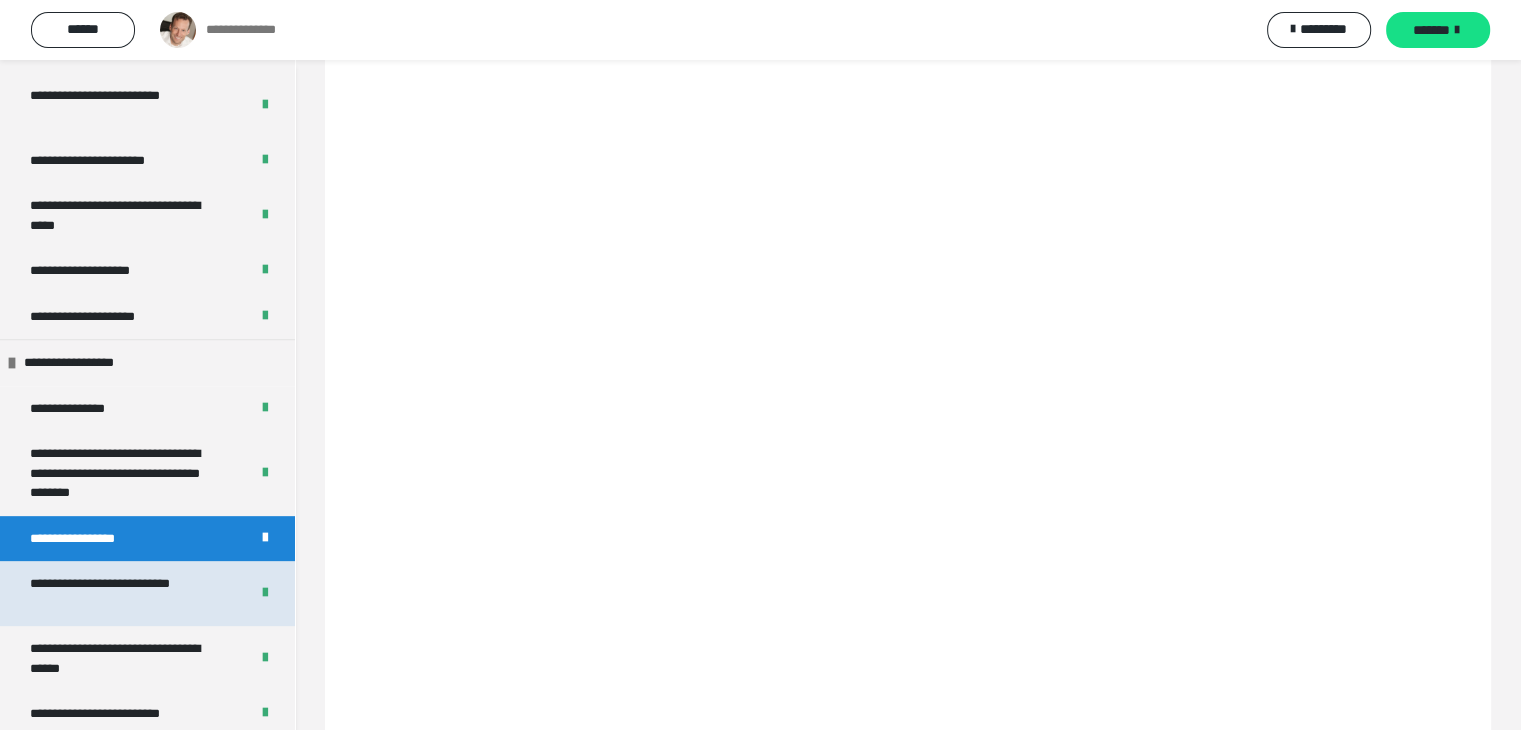 click on "**********" at bounding box center (124, 593) 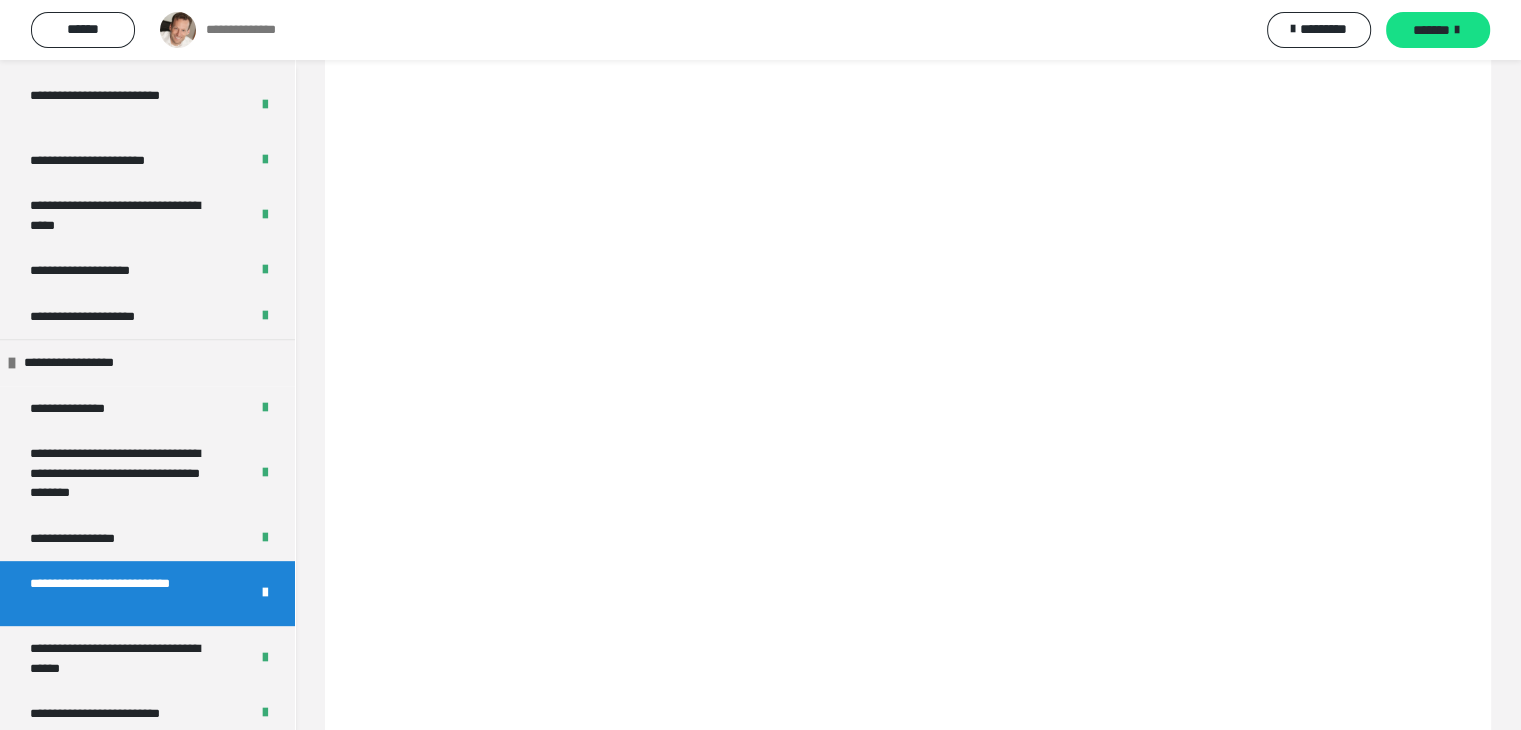 scroll, scrollTop: 60, scrollLeft: 0, axis: vertical 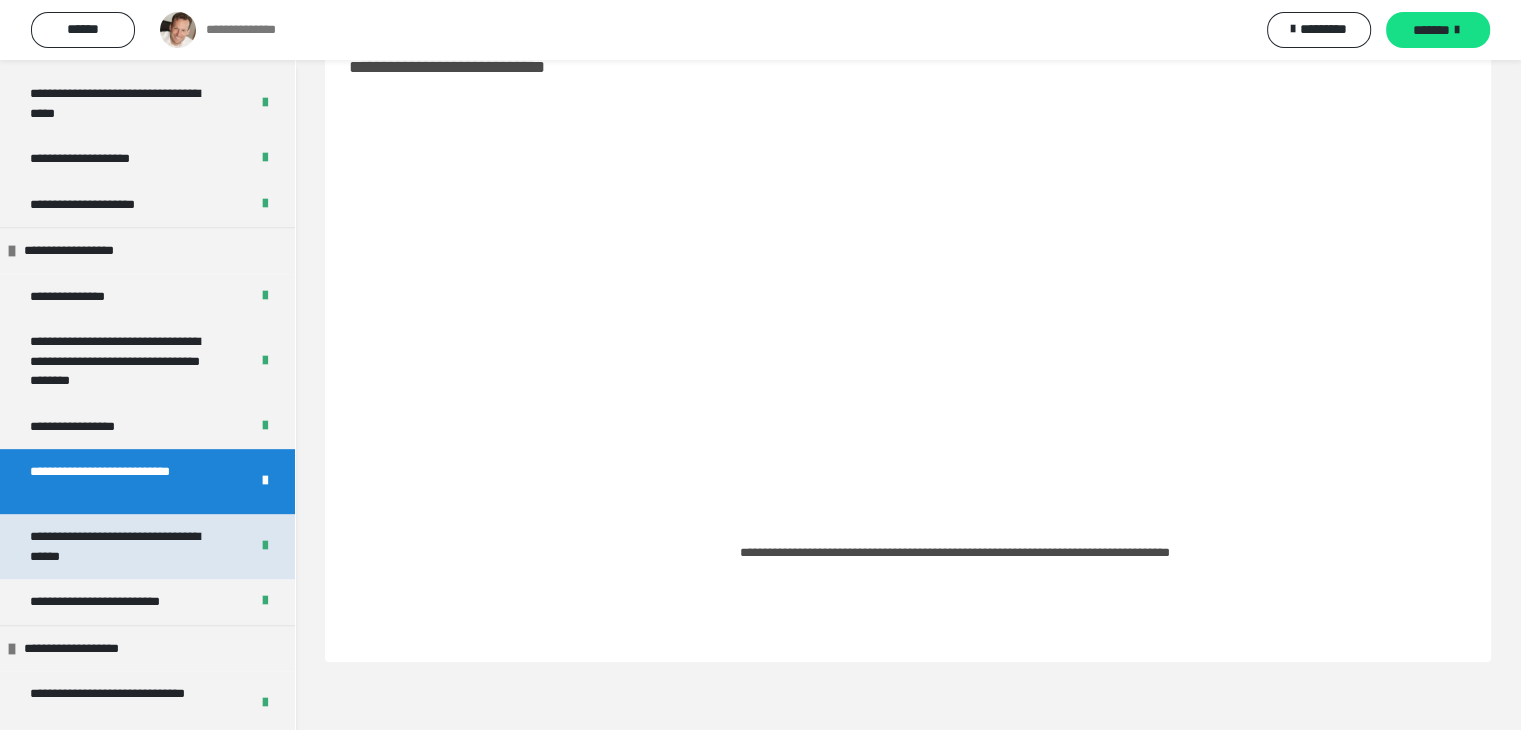 click on "**********" at bounding box center (124, 546) 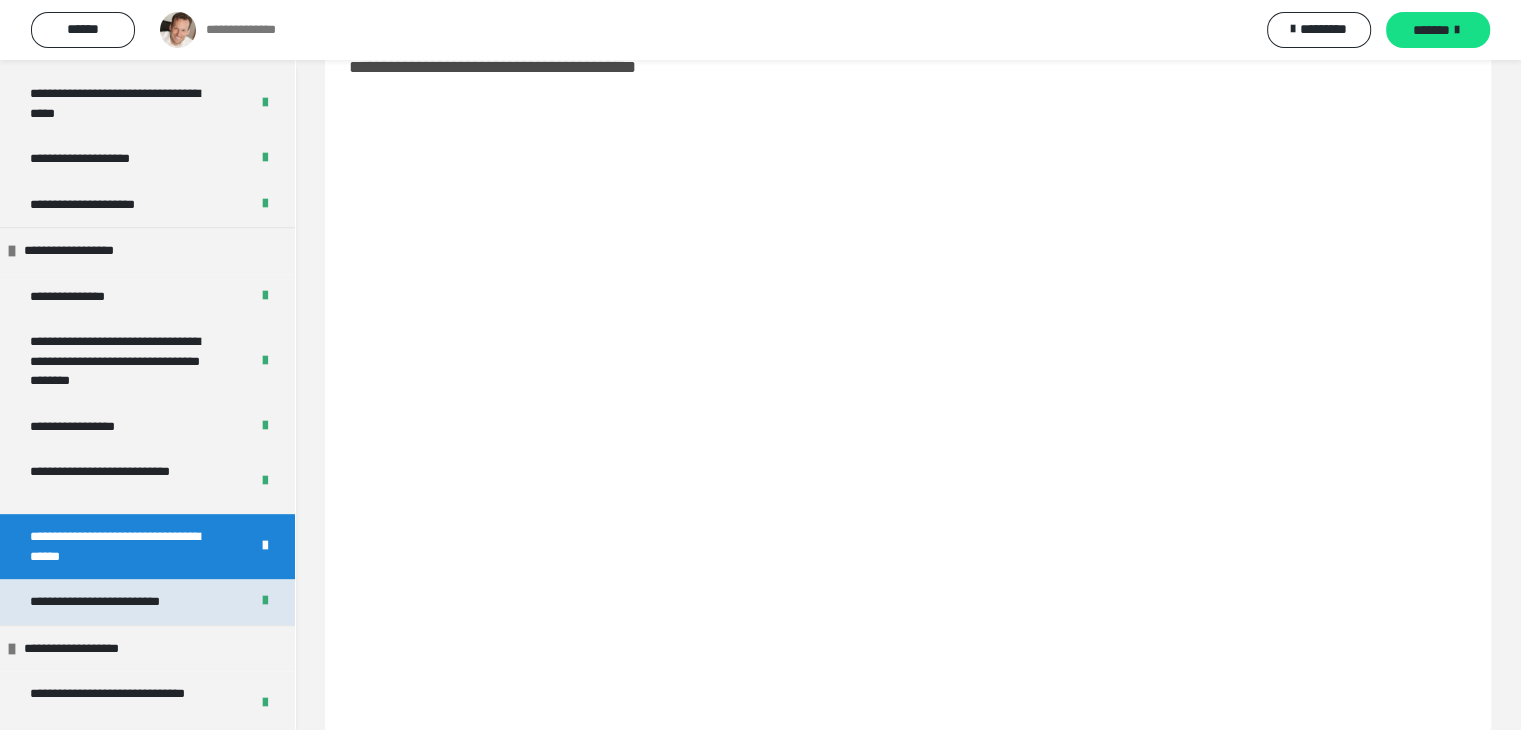 click on "**********" at bounding box center [113, 602] 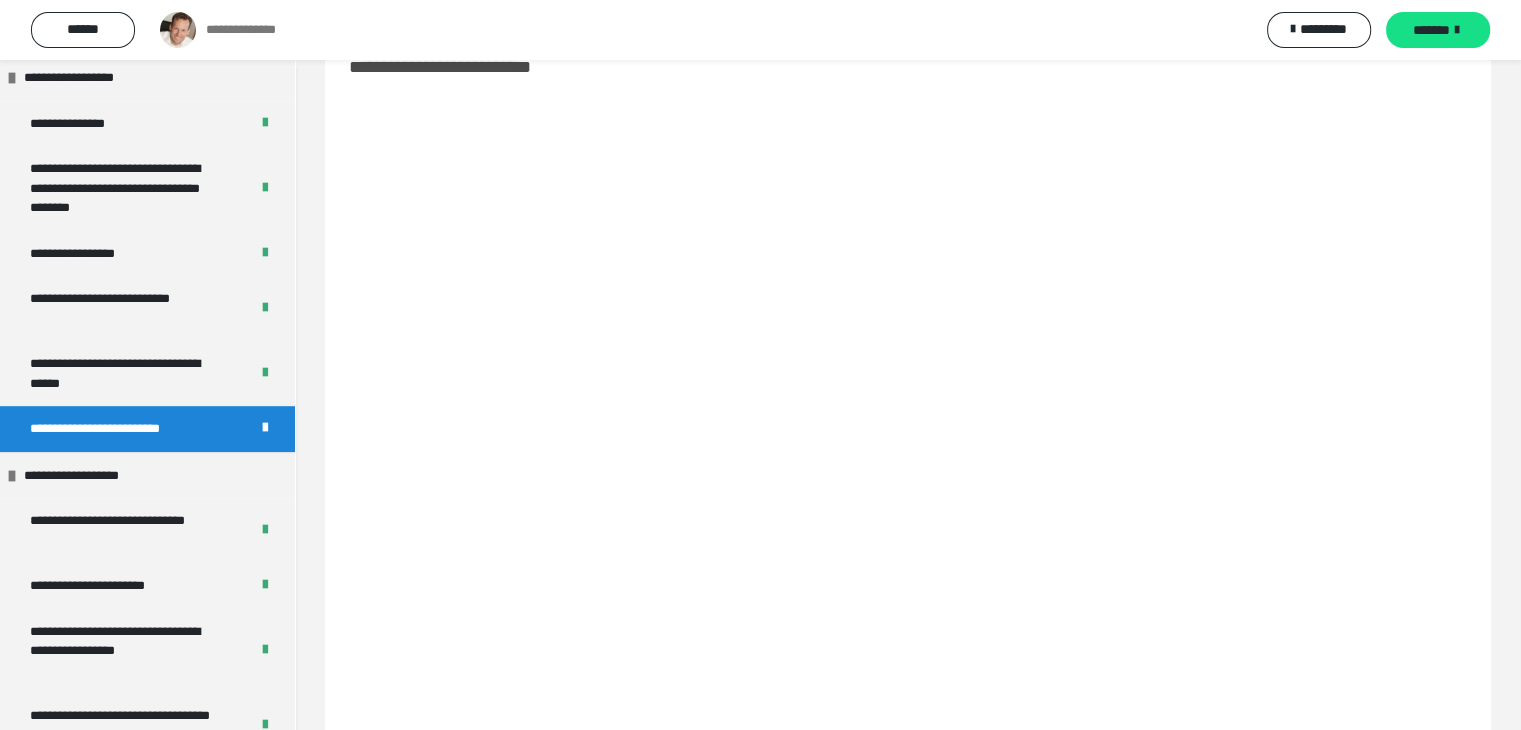 scroll, scrollTop: 1071, scrollLeft: 0, axis: vertical 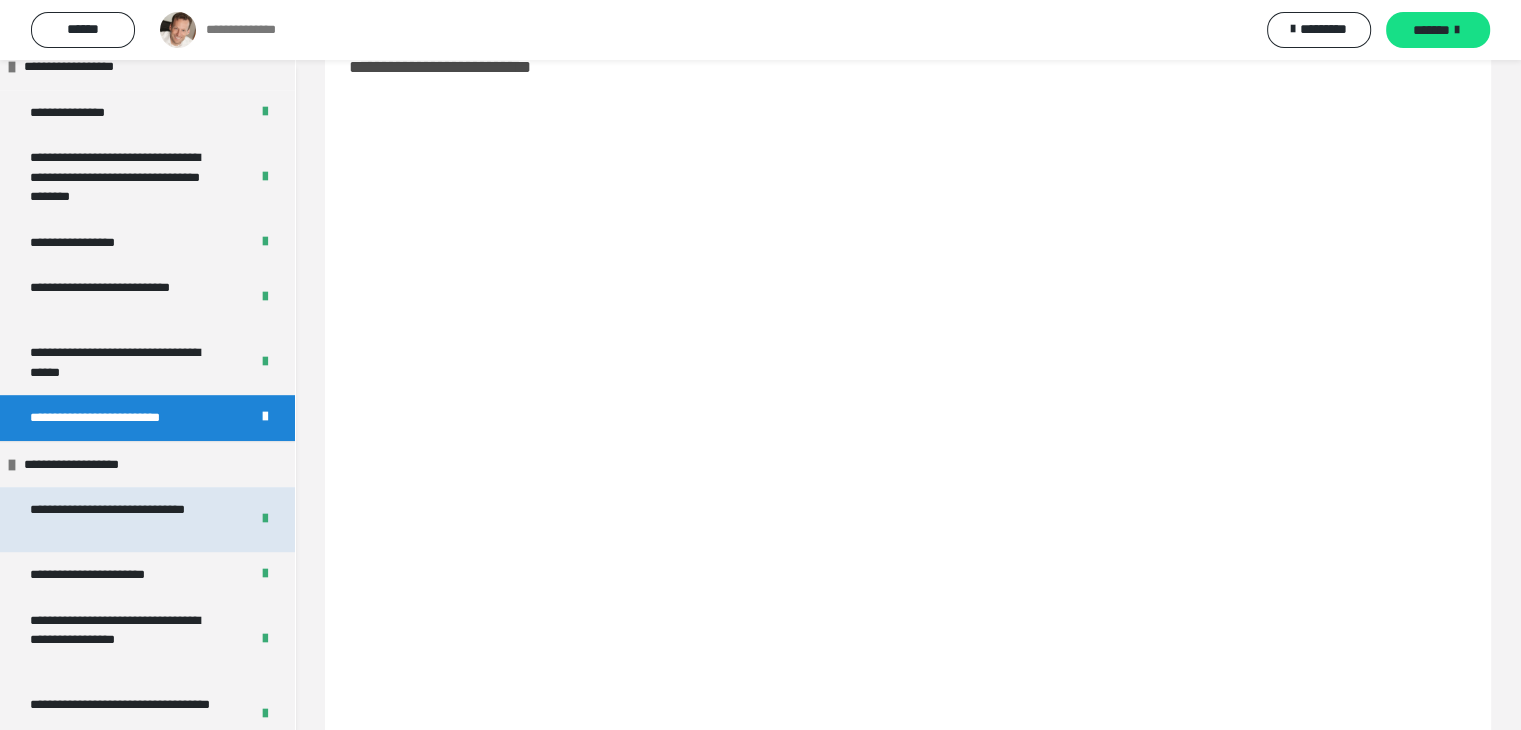 click on "**********" at bounding box center (124, 519) 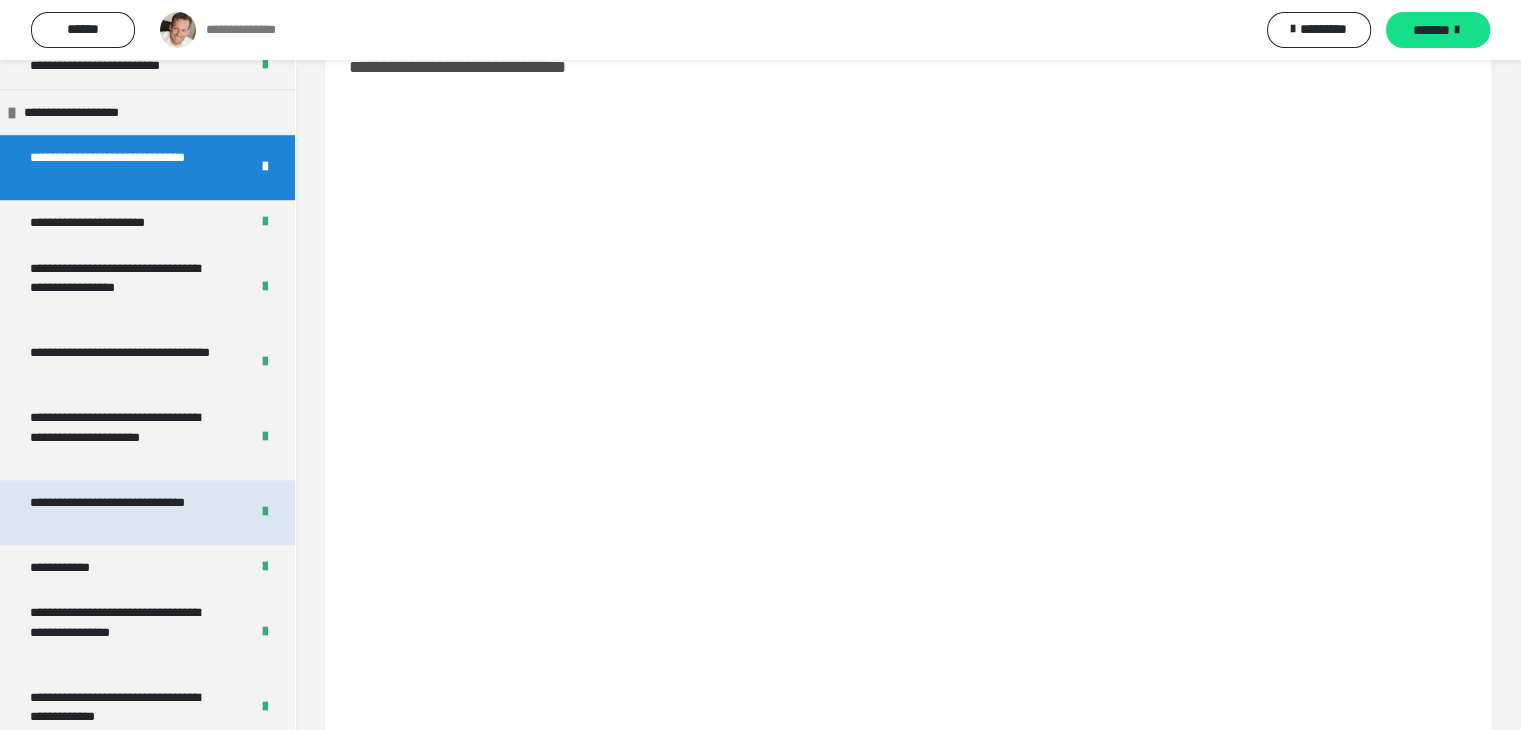 scroll, scrollTop: 1424, scrollLeft: 0, axis: vertical 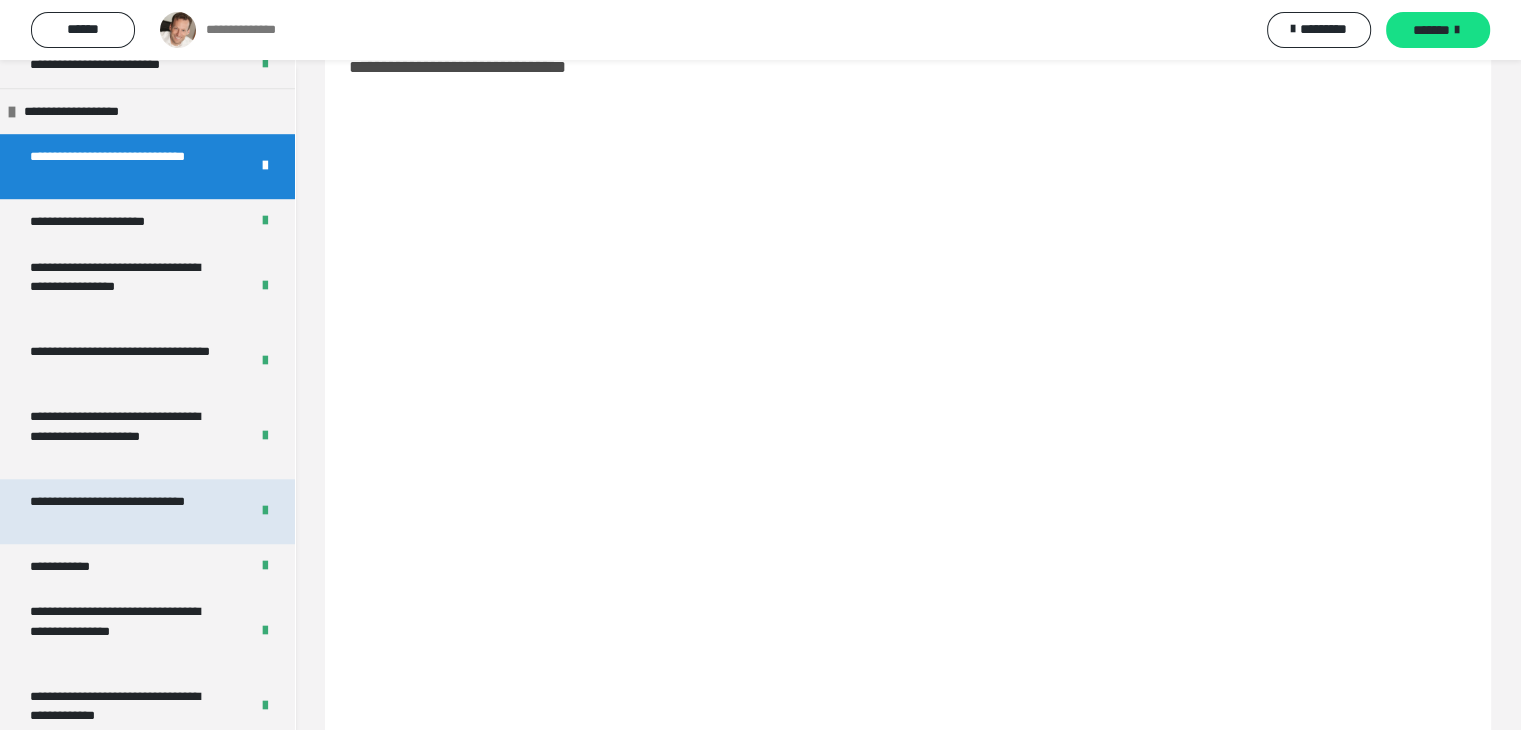 click on "**********" at bounding box center (77, 567) 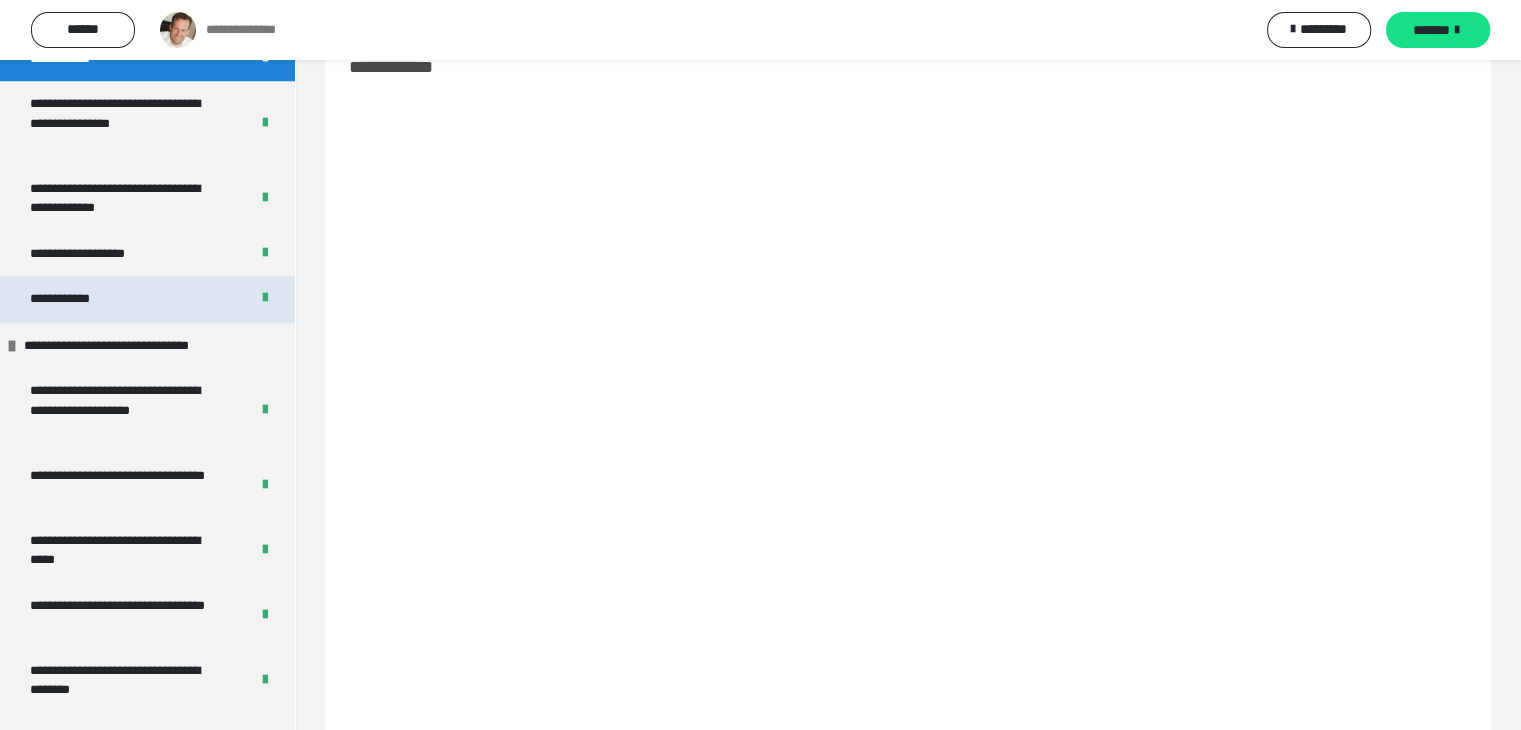 scroll, scrollTop: 1932, scrollLeft: 0, axis: vertical 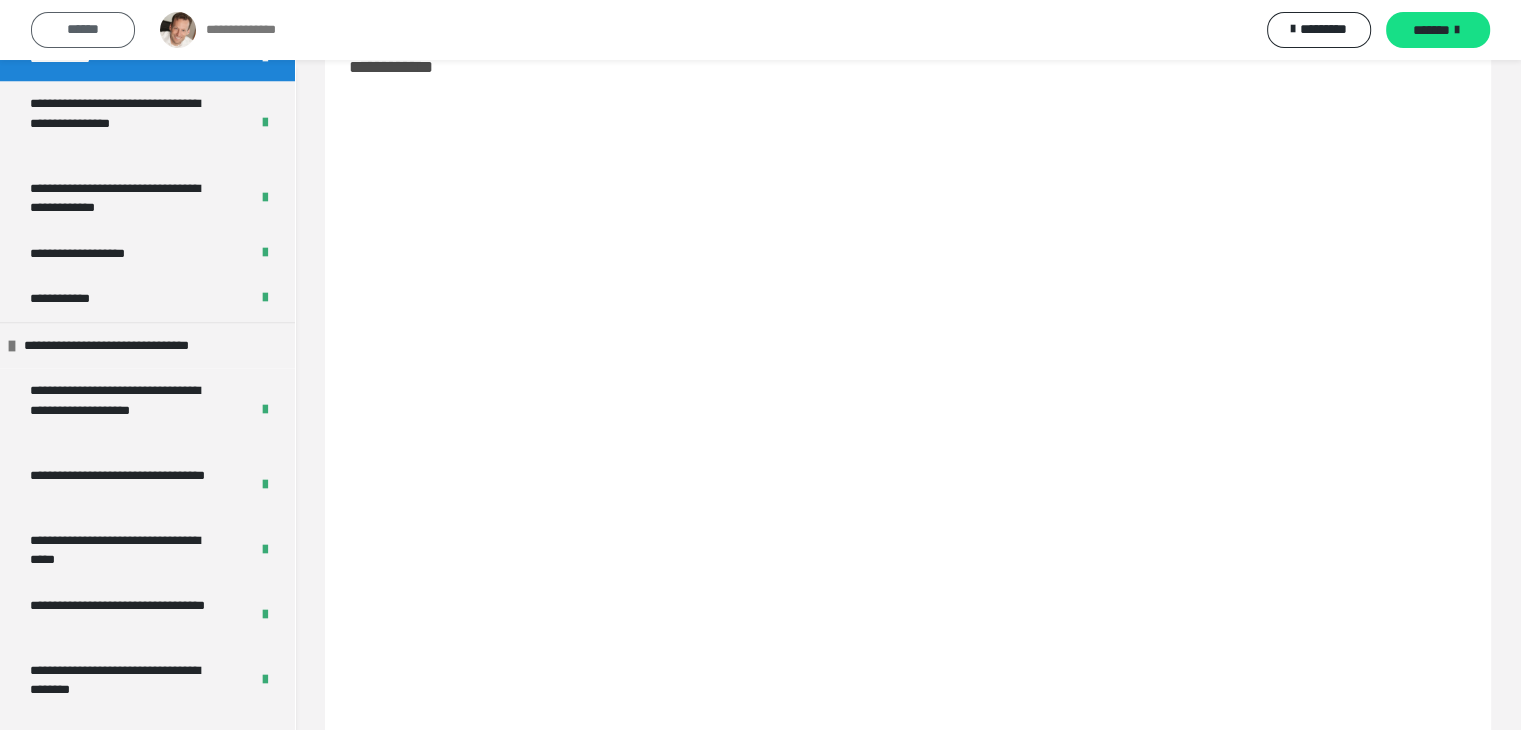 click on "******" at bounding box center [83, 29] 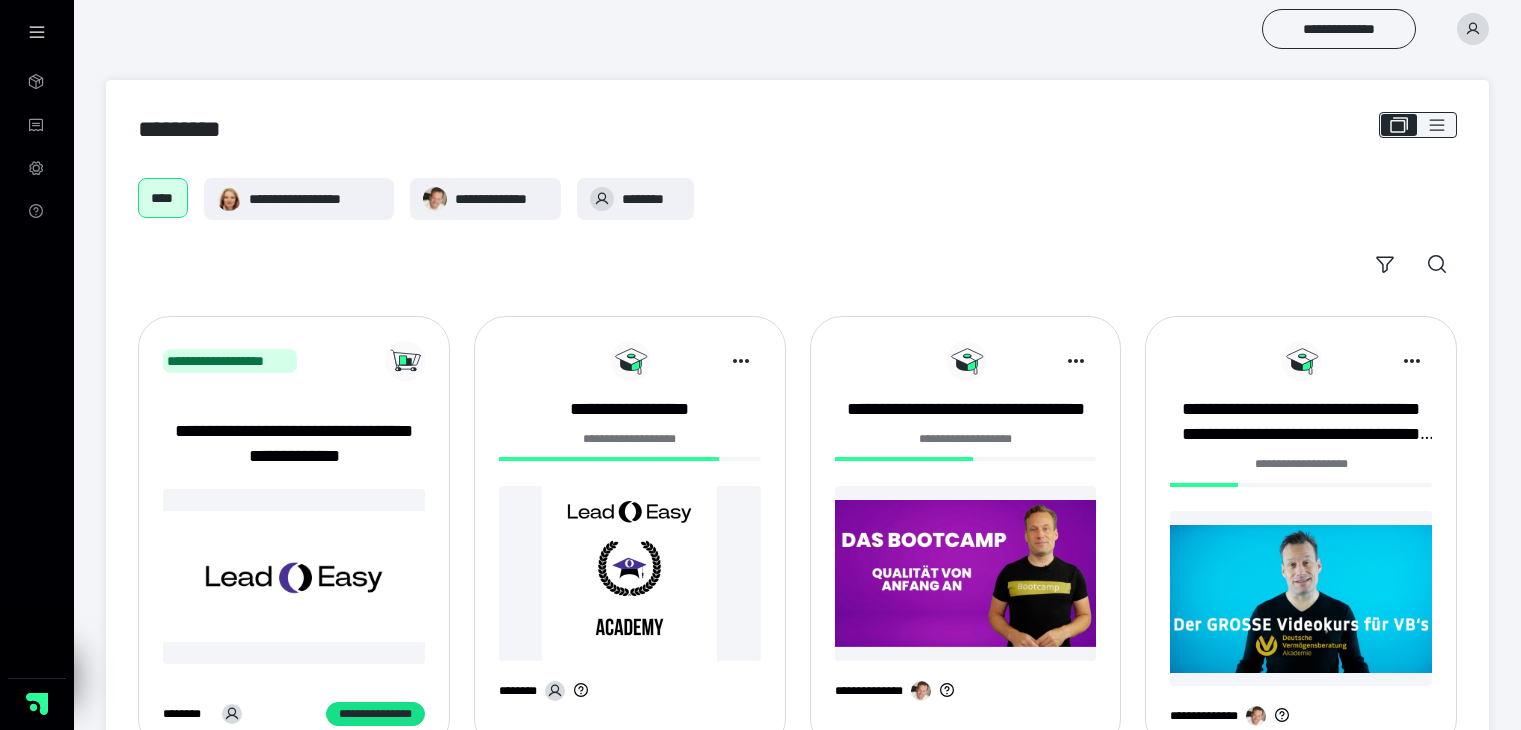 scroll, scrollTop: 76, scrollLeft: 0, axis: vertical 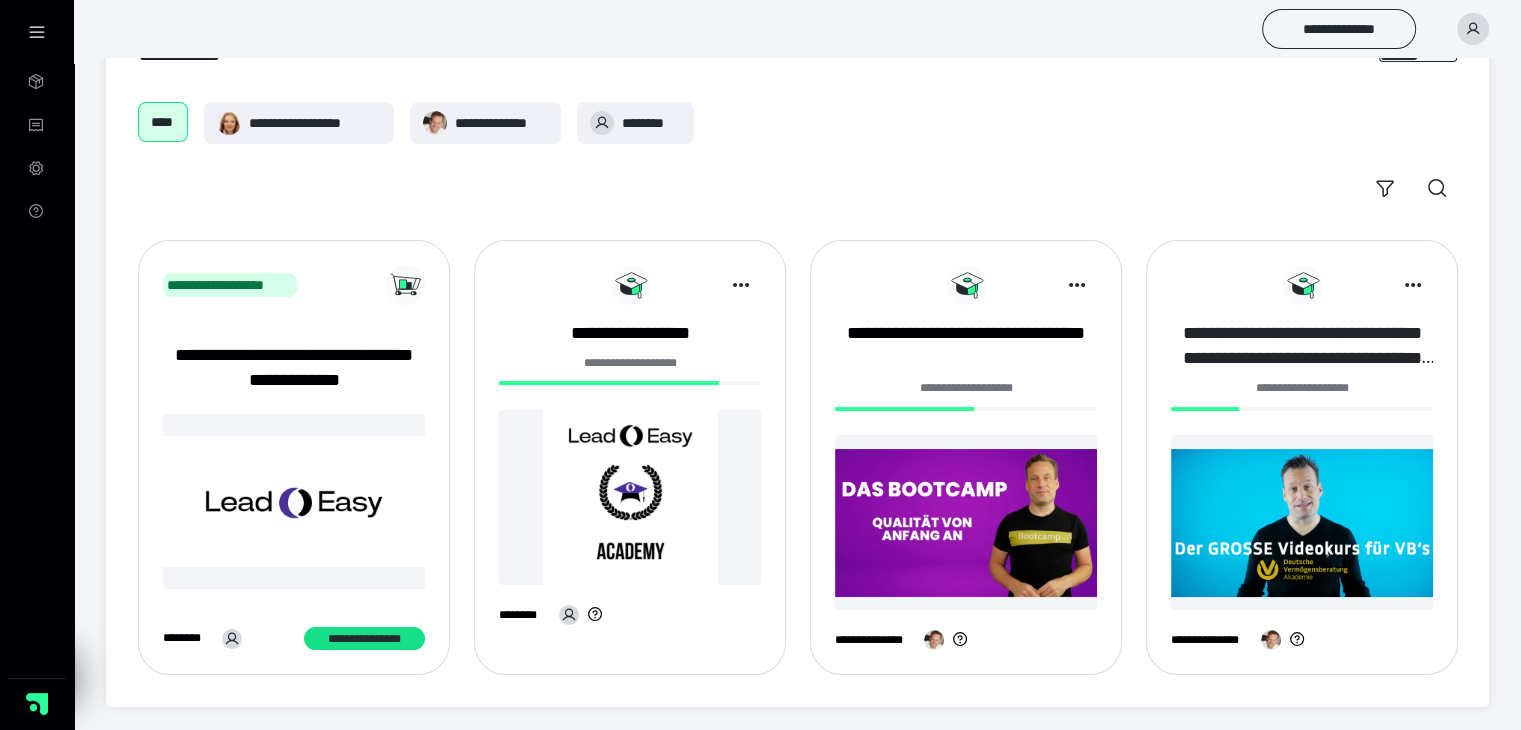 click on "**********" at bounding box center [1302, 346] 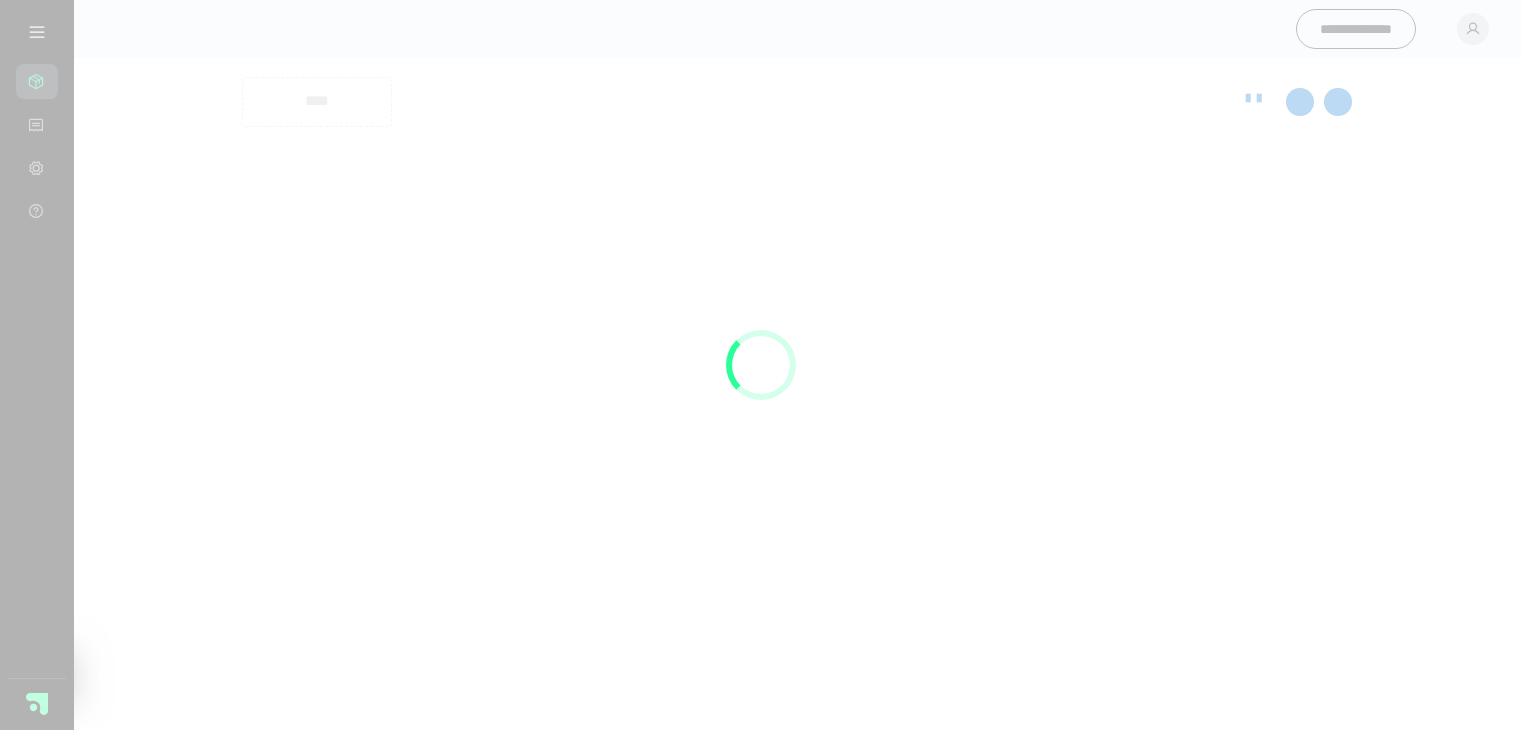 scroll, scrollTop: 0, scrollLeft: 0, axis: both 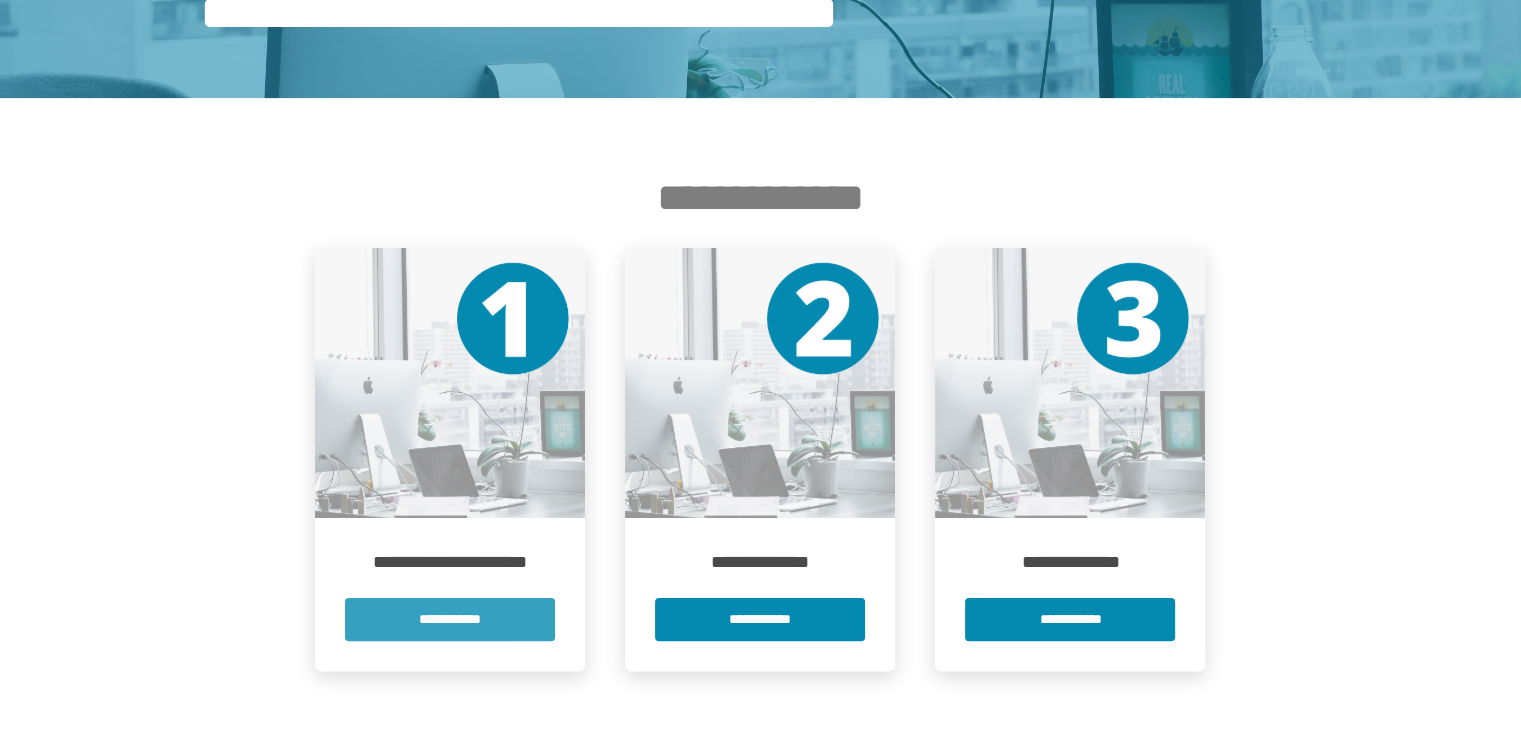 click on "**********" at bounding box center [450, 619] 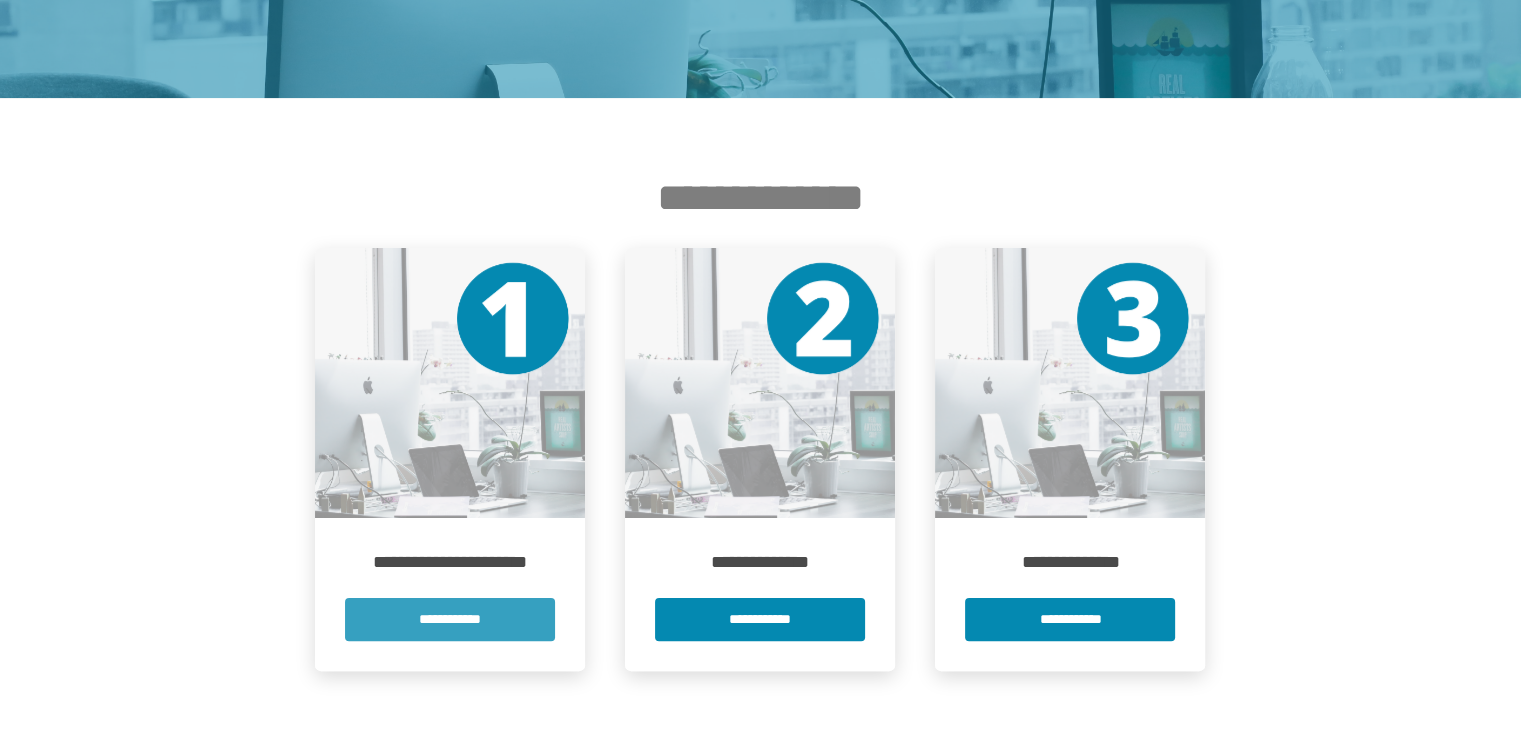 scroll, scrollTop: 0, scrollLeft: 0, axis: both 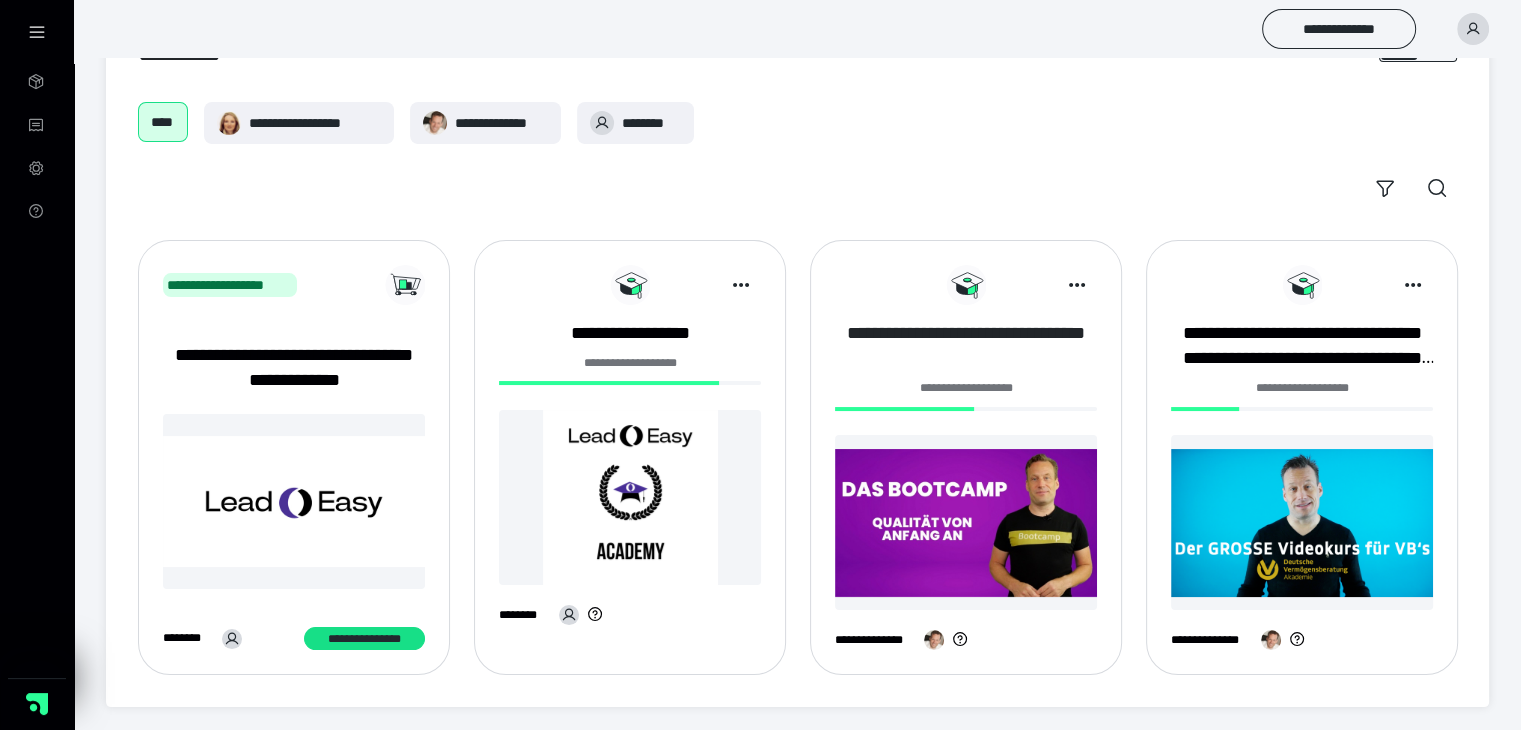 click on "**********" at bounding box center (966, 346) 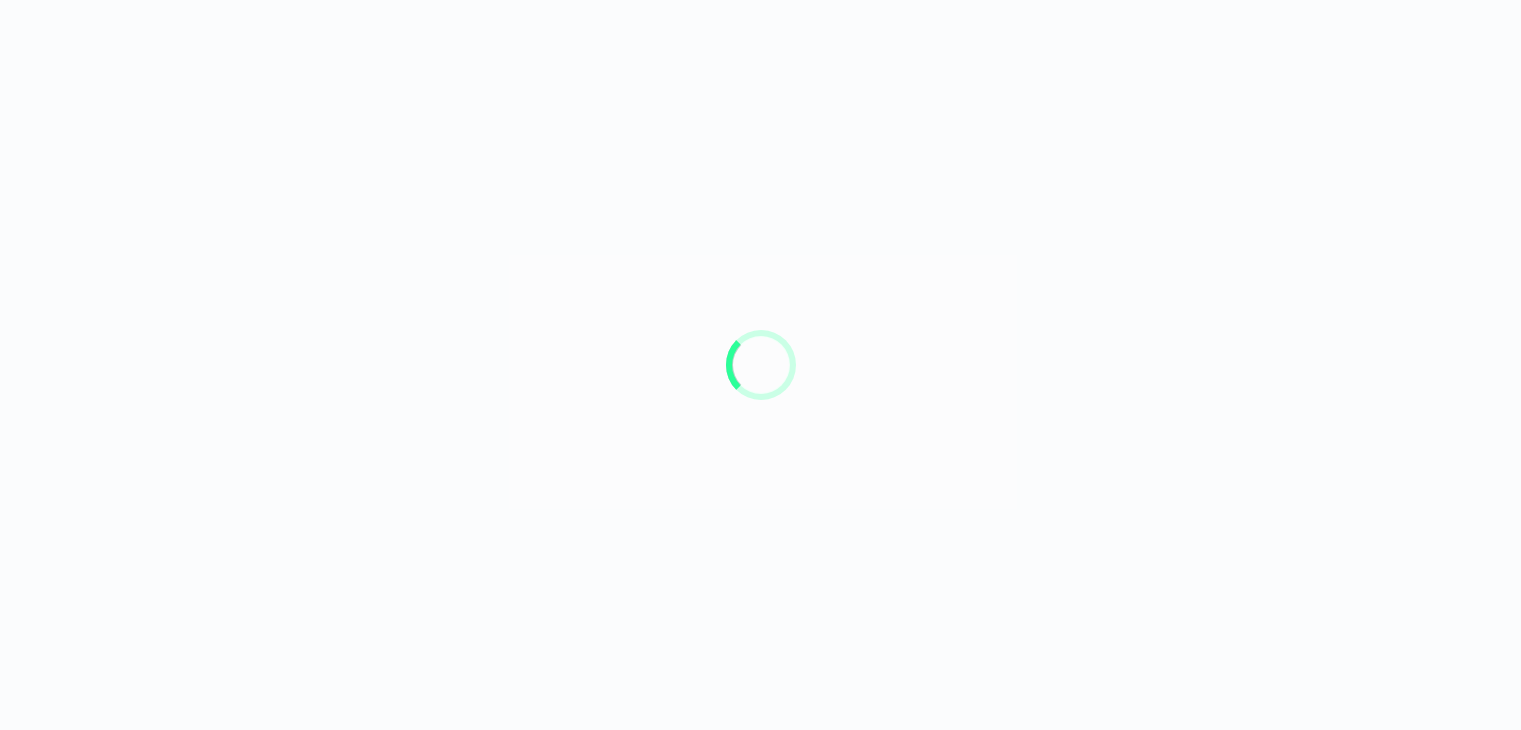 scroll, scrollTop: 0, scrollLeft: 0, axis: both 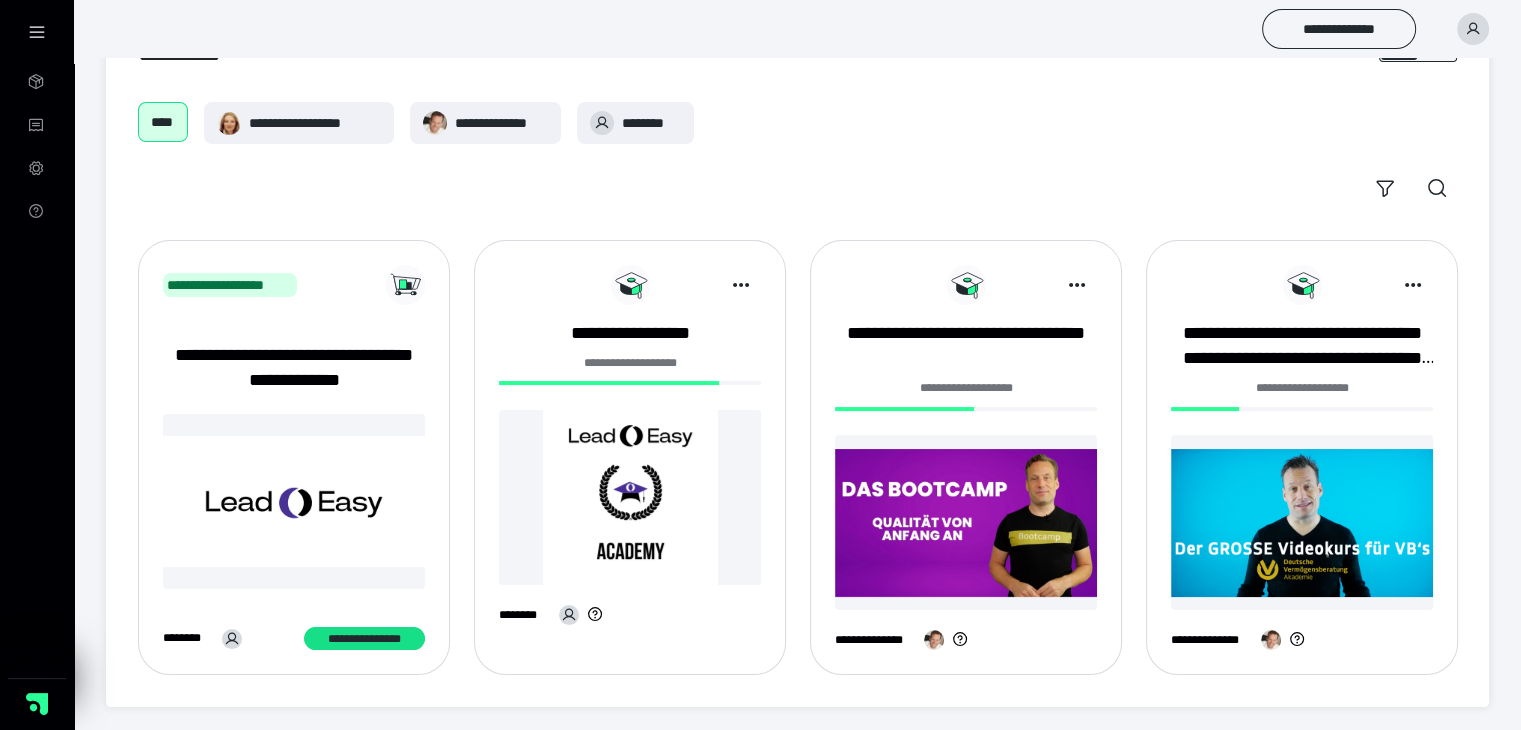 click at bounding box center (966, 285) 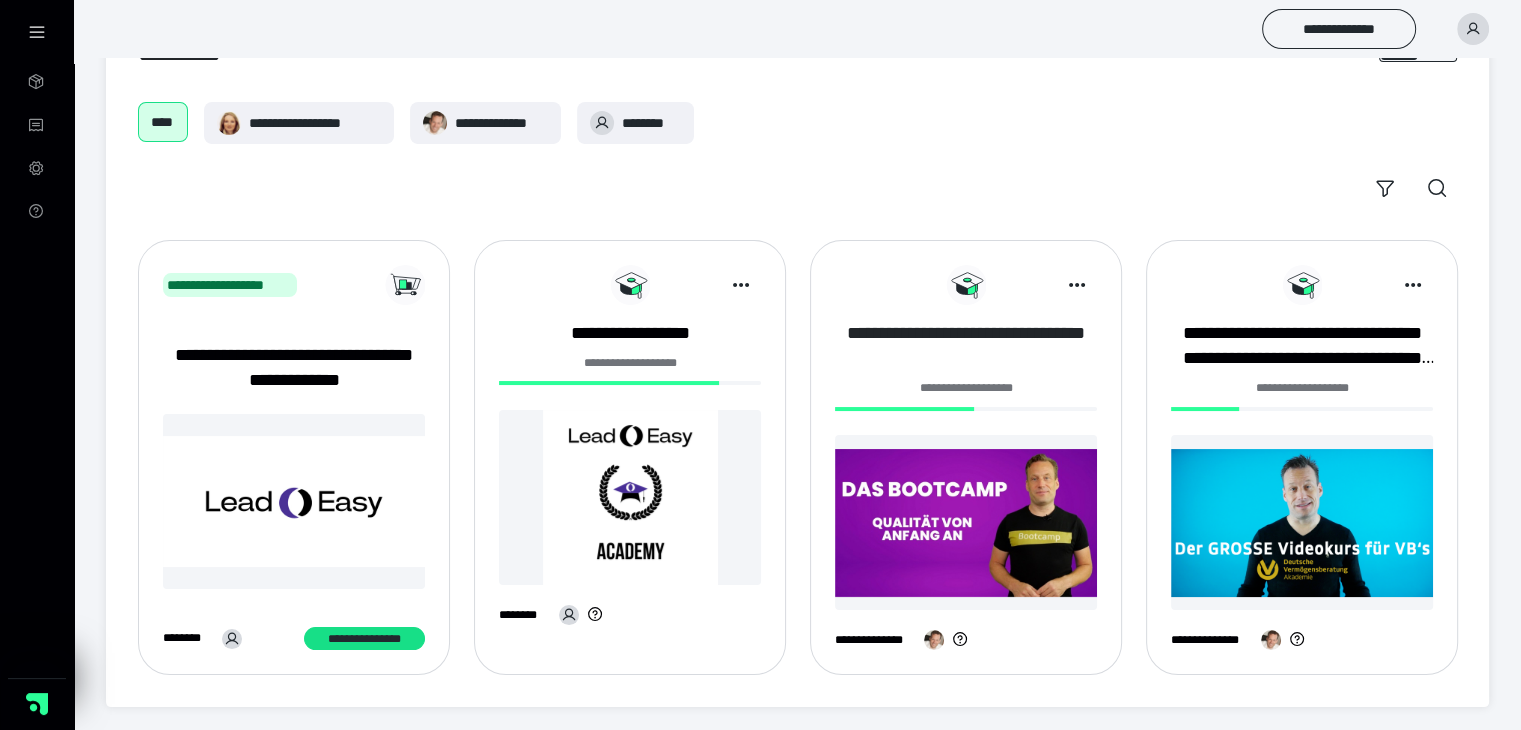 click on "**********" at bounding box center (966, 346) 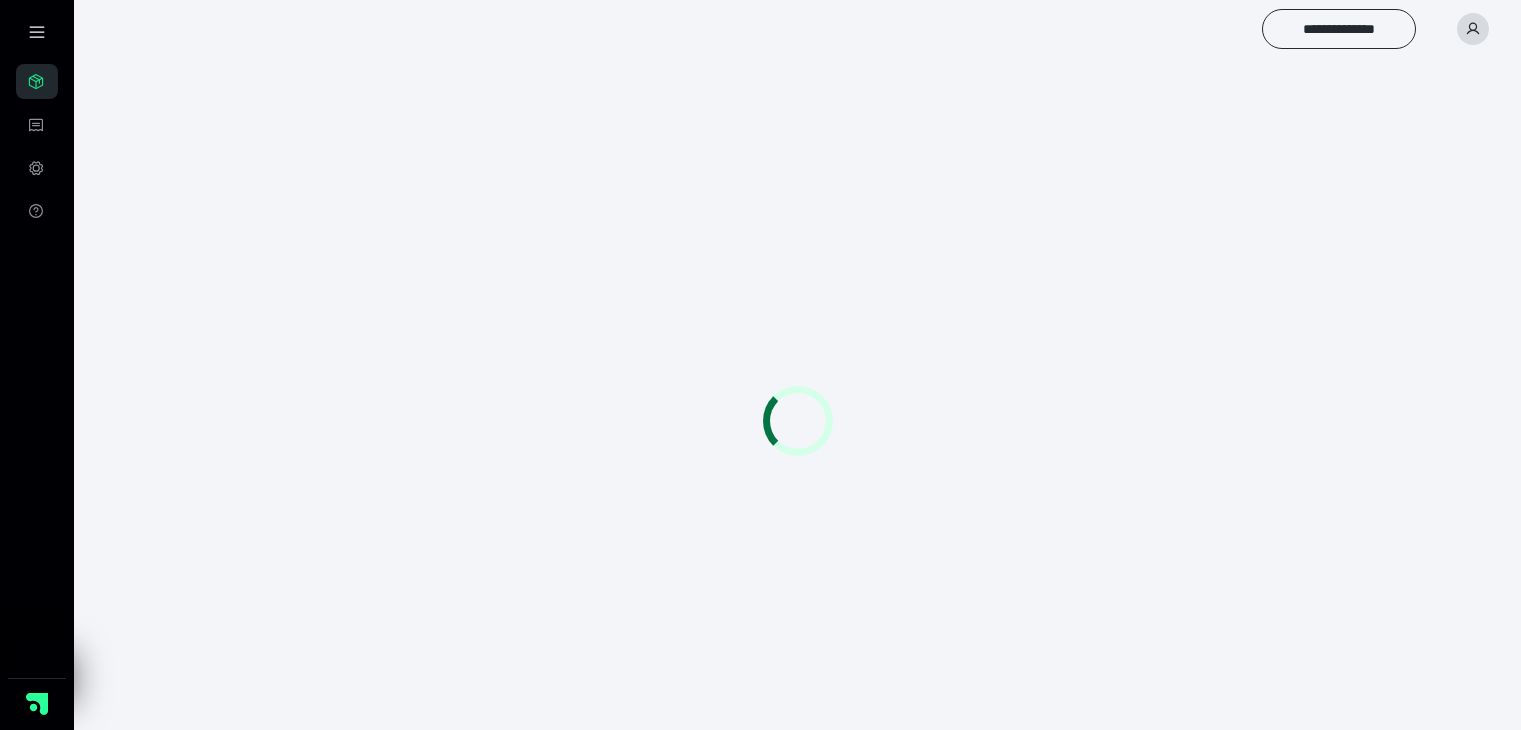 scroll, scrollTop: 0, scrollLeft: 0, axis: both 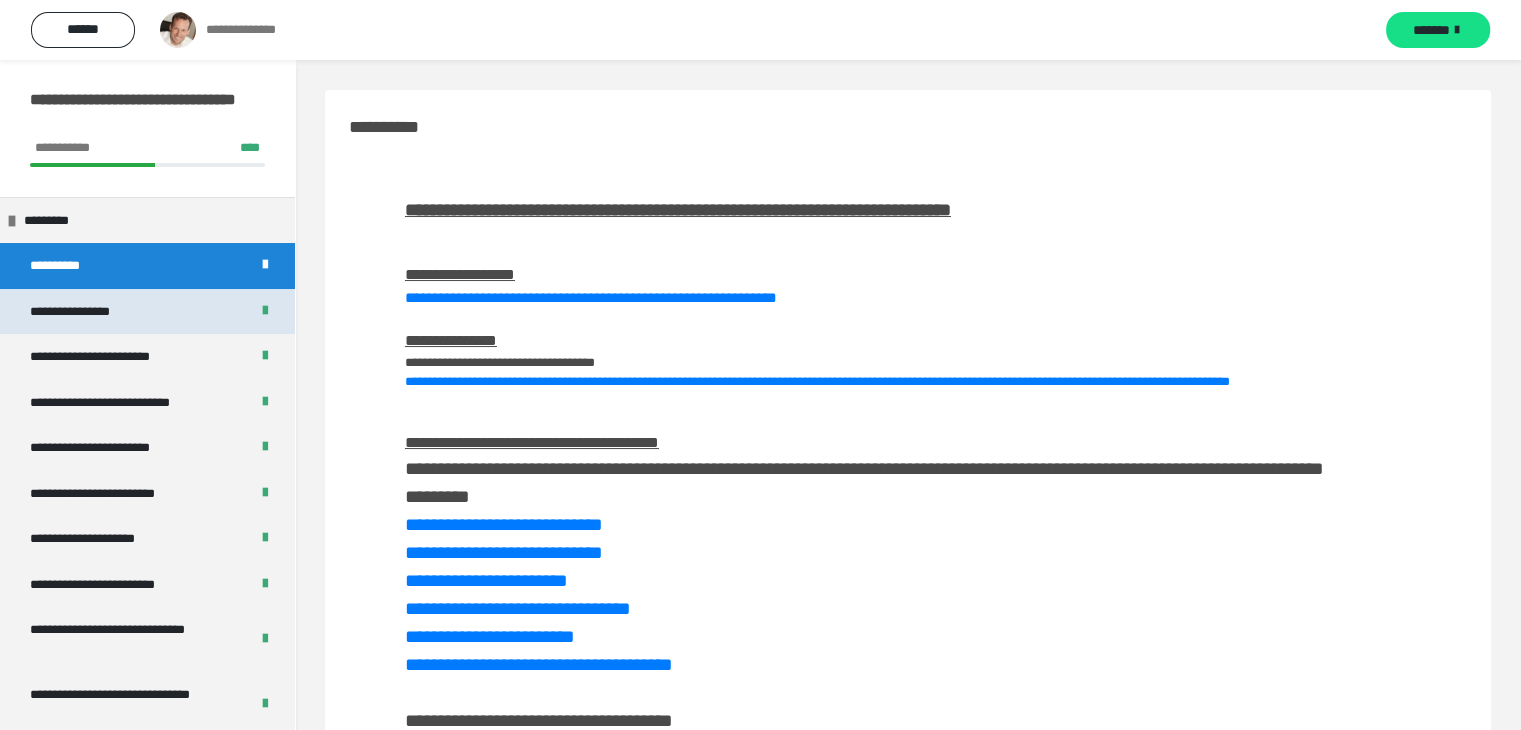 click on "**********" at bounding box center [88, 312] 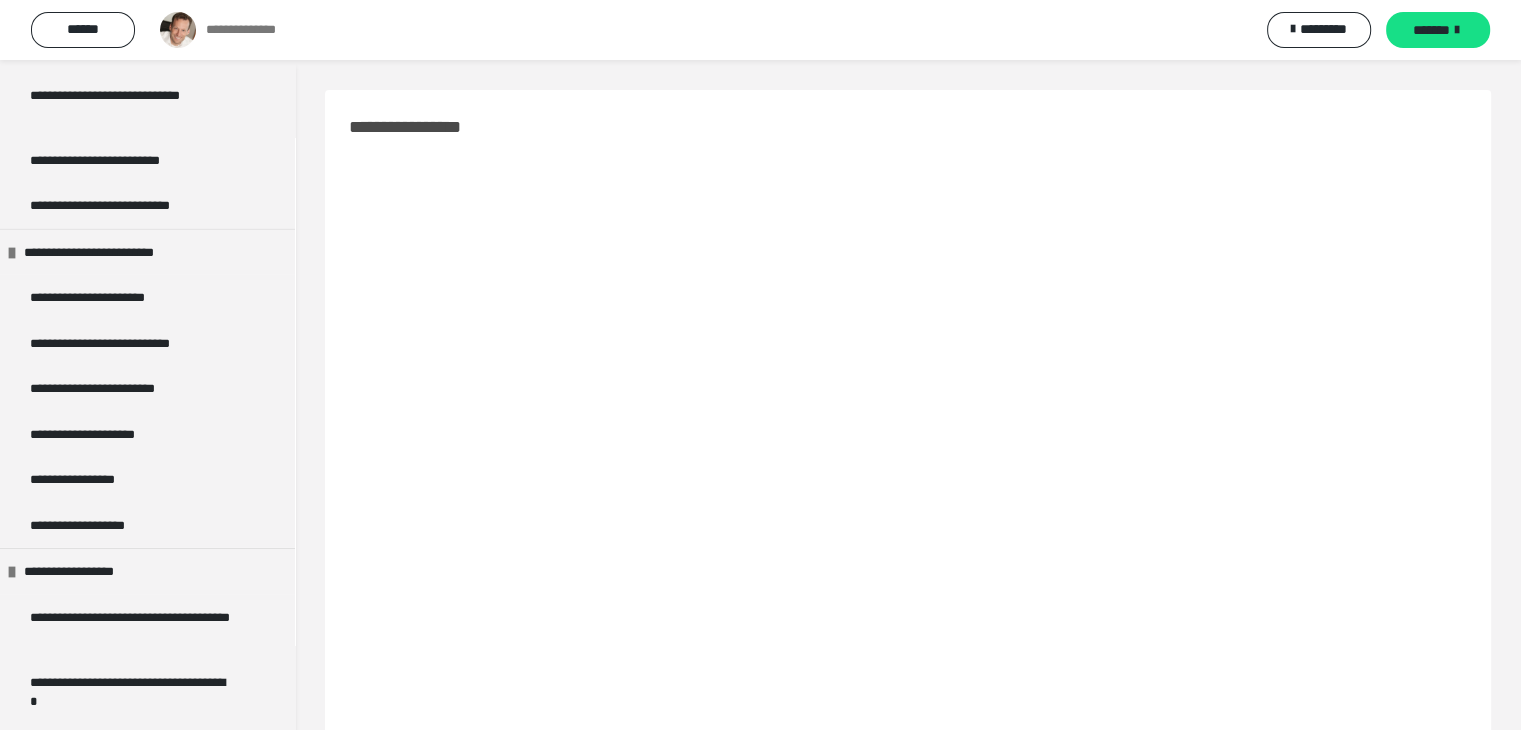 scroll, scrollTop: 6600, scrollLeft: 0, axis: vertical 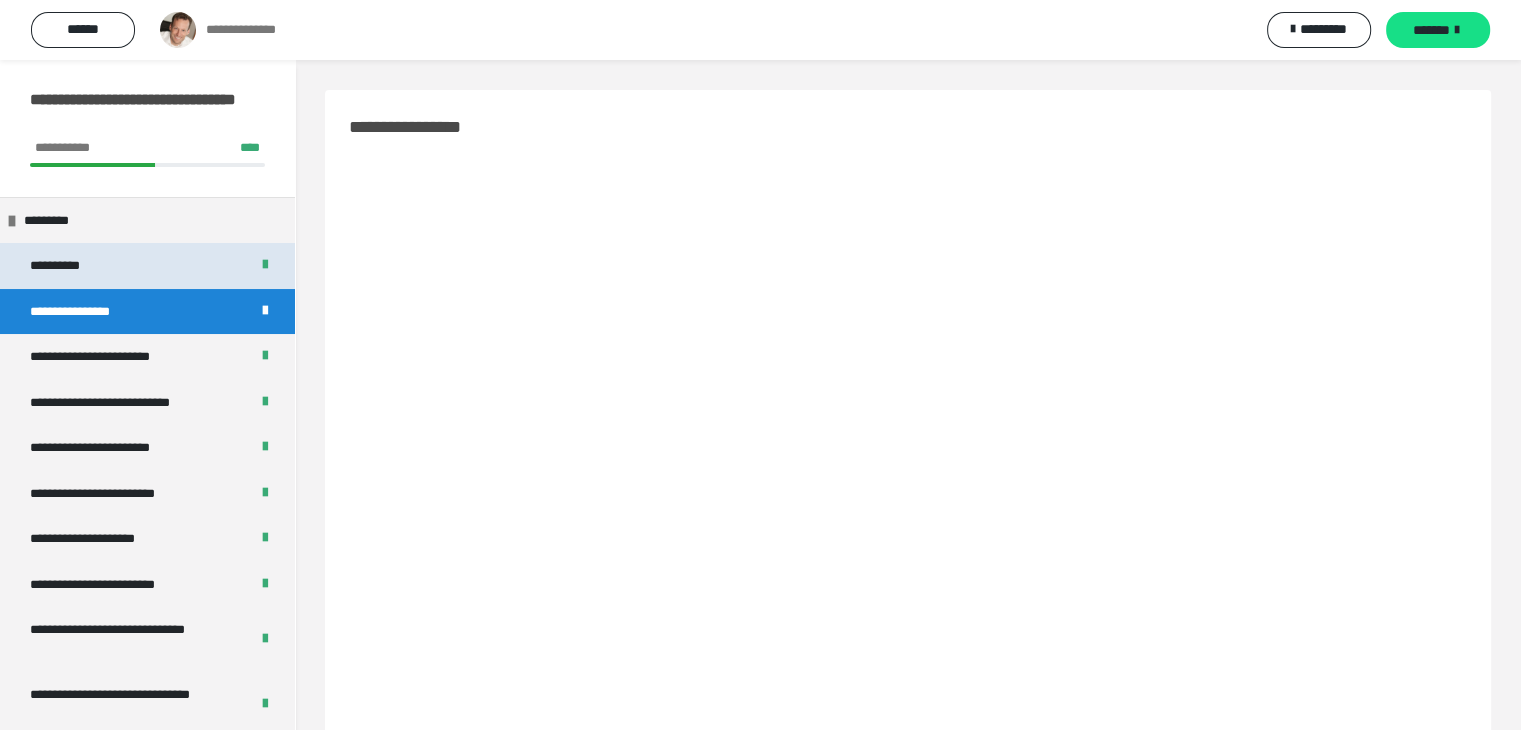 click on "**********" at bounding box center [67, 266] 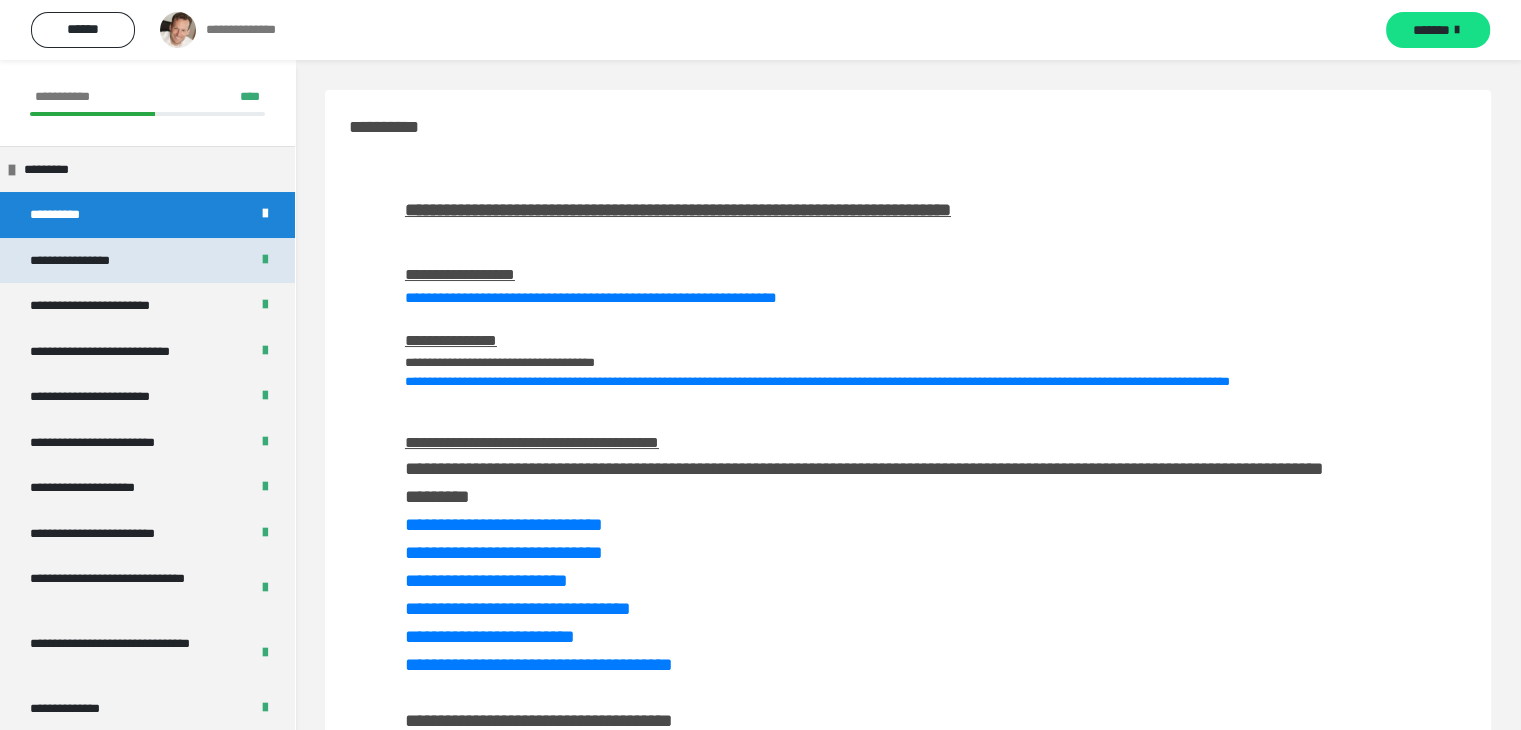 scroll, scrollTop: 0, scrollLeft: 0, axis: both 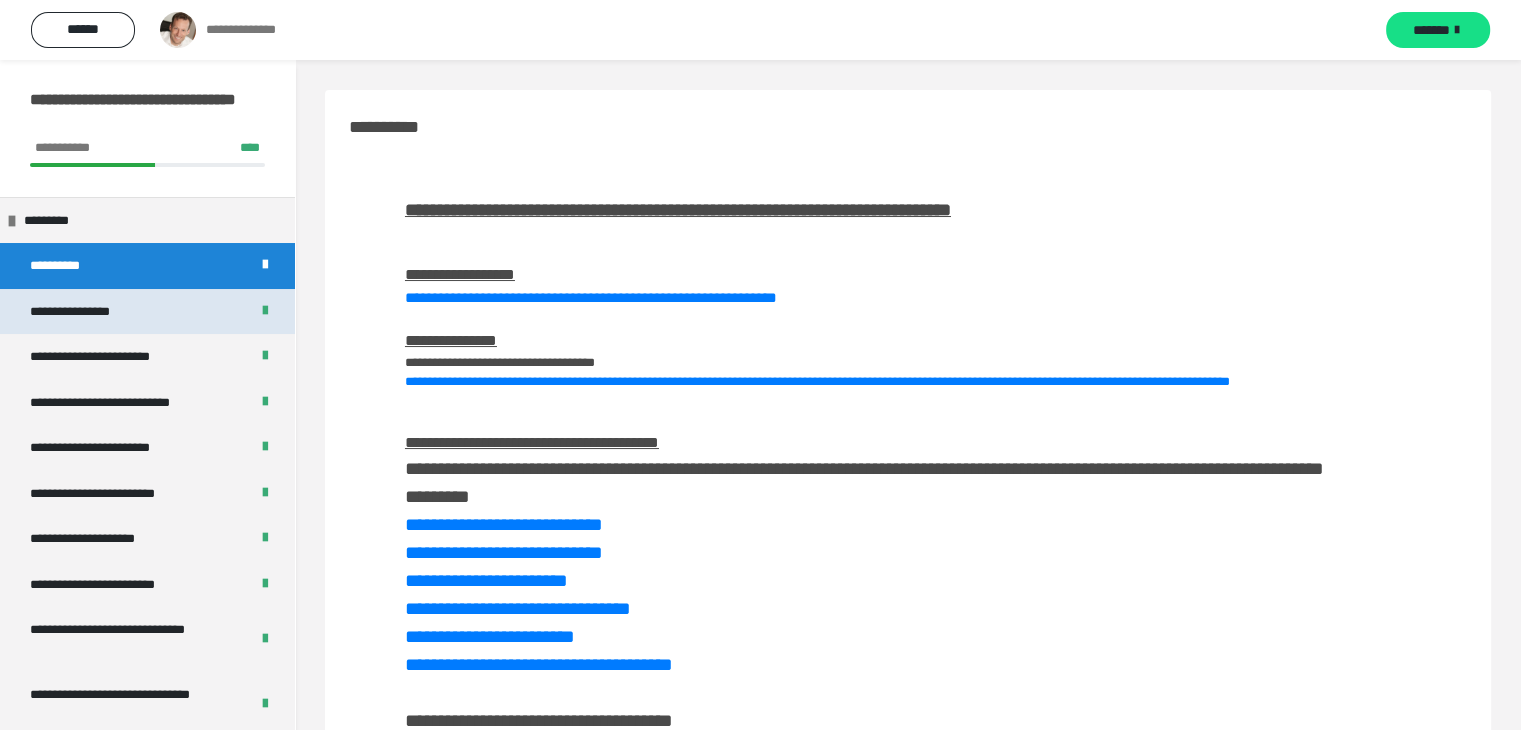 click on "**********" at bounding box center [147, 312] 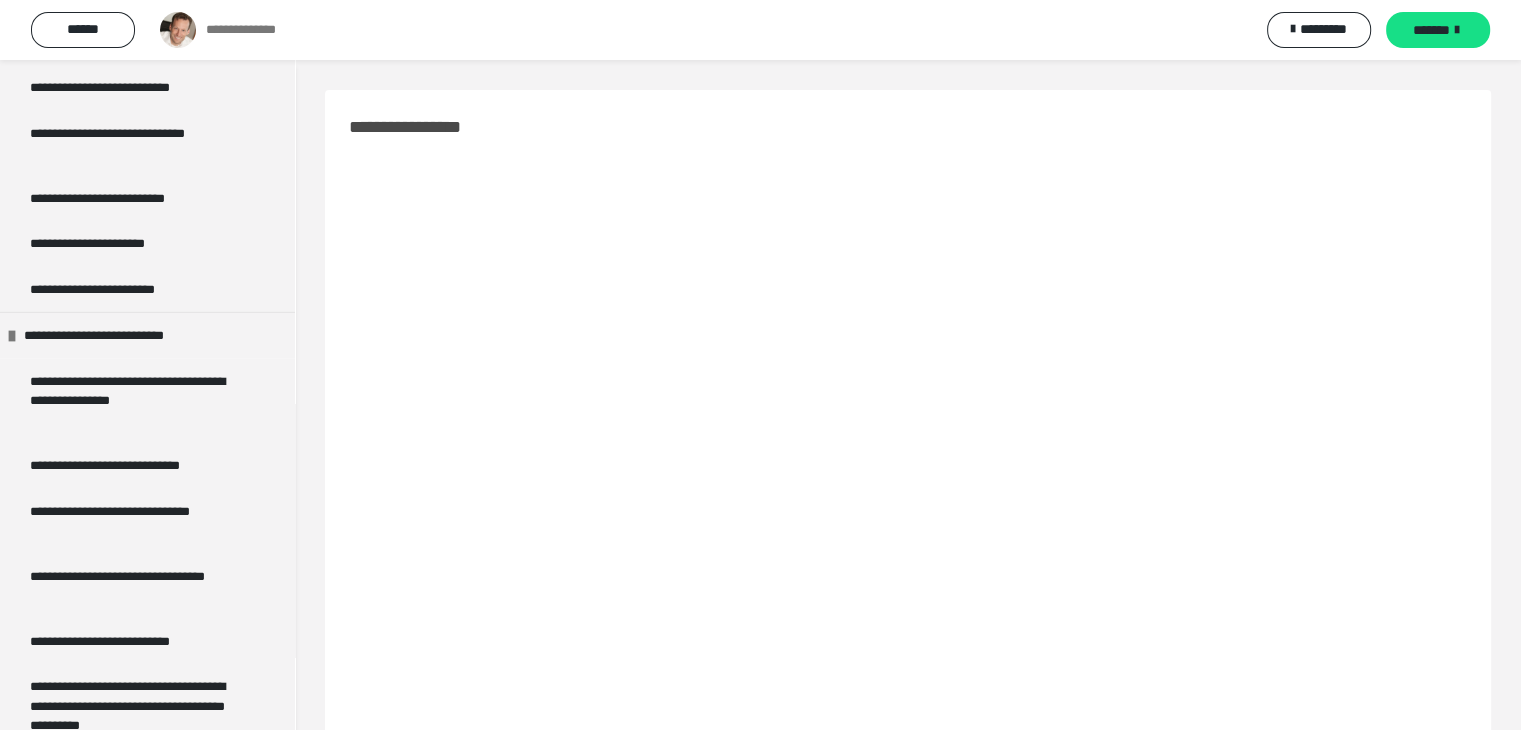 scroll, scrollTop: 5246, scrollLeft: 0, axis: vertical 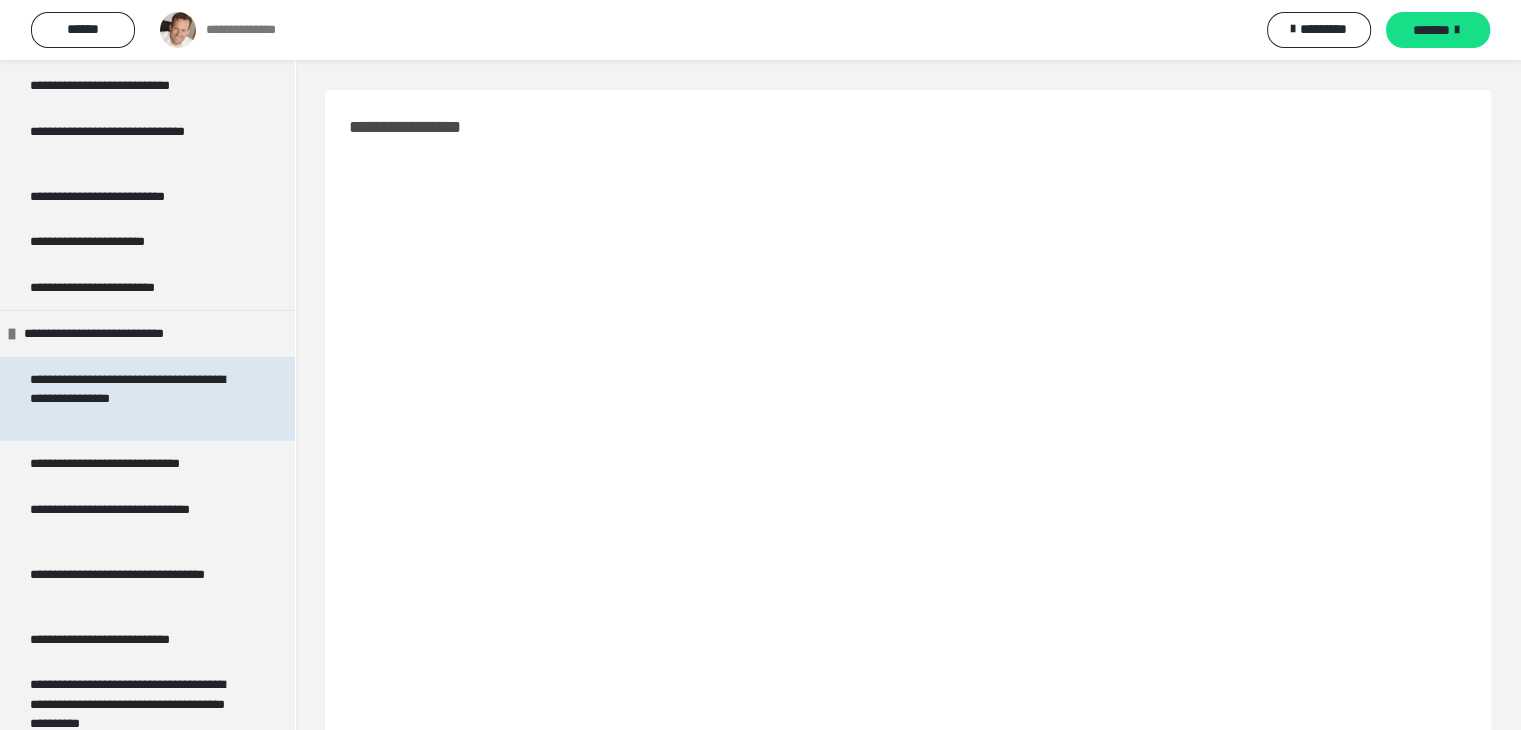 click on "**********" at bounding box center (132, 399) 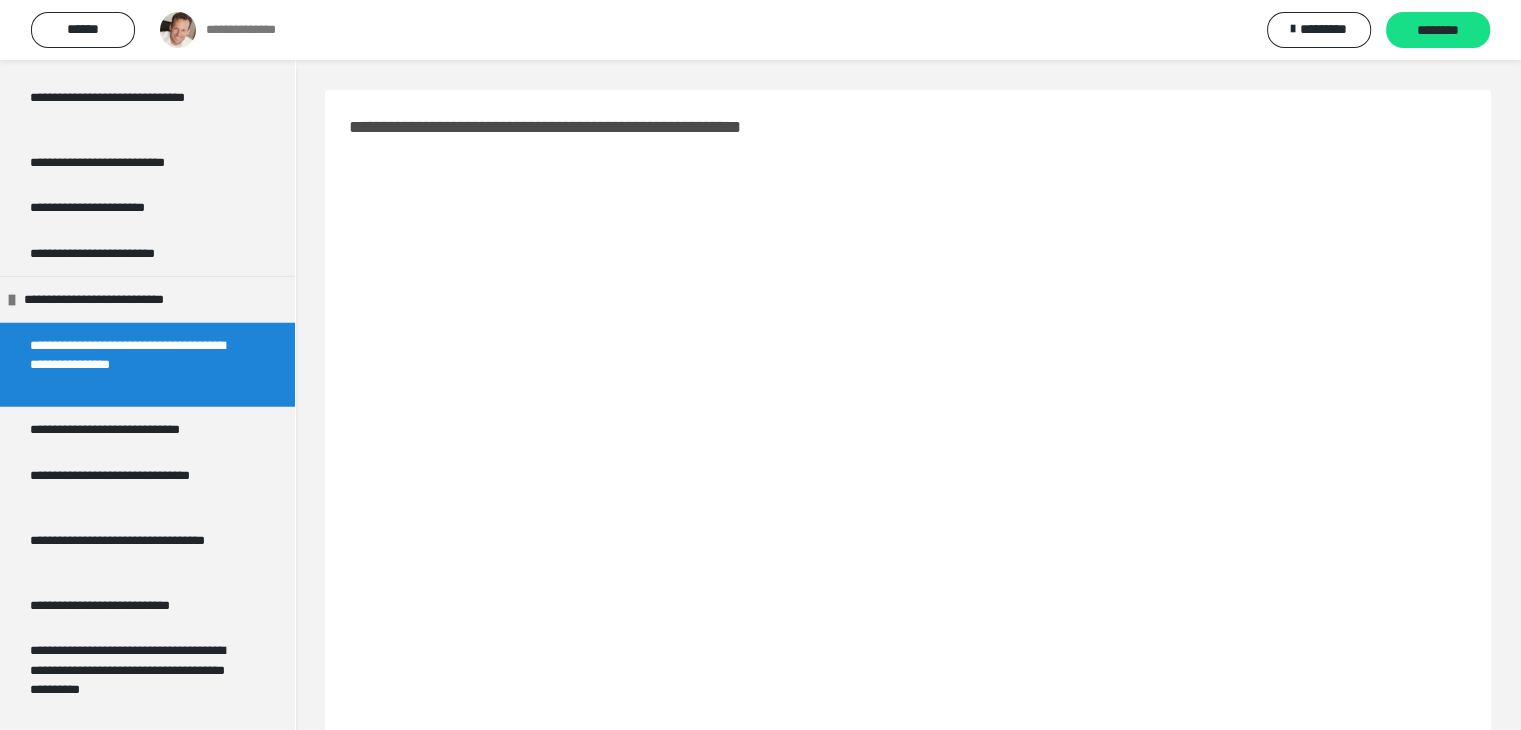 scroll, scrollTop: 5283, scrollLeft: 0, axis: vertical 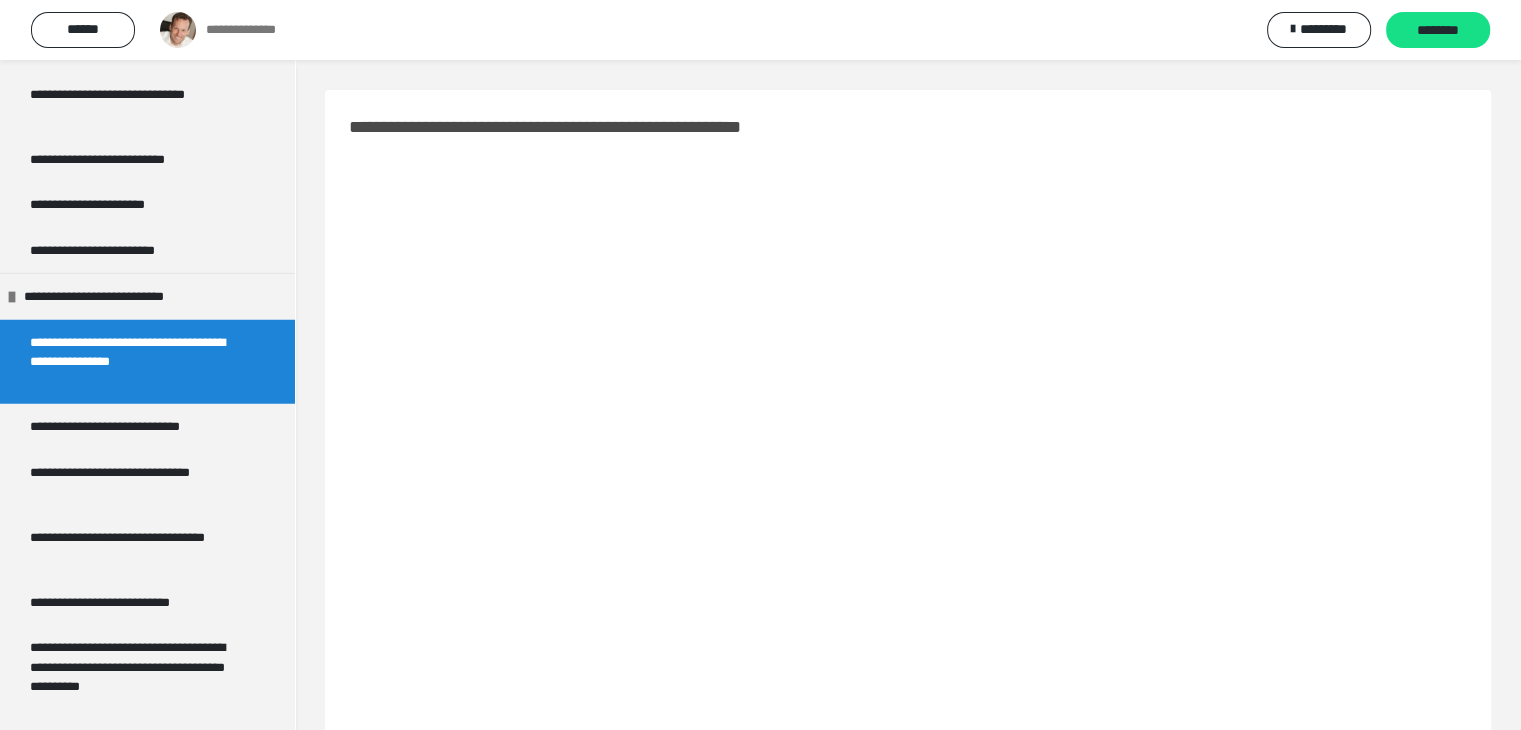 click on "**********" at bounding box center [129, 427] 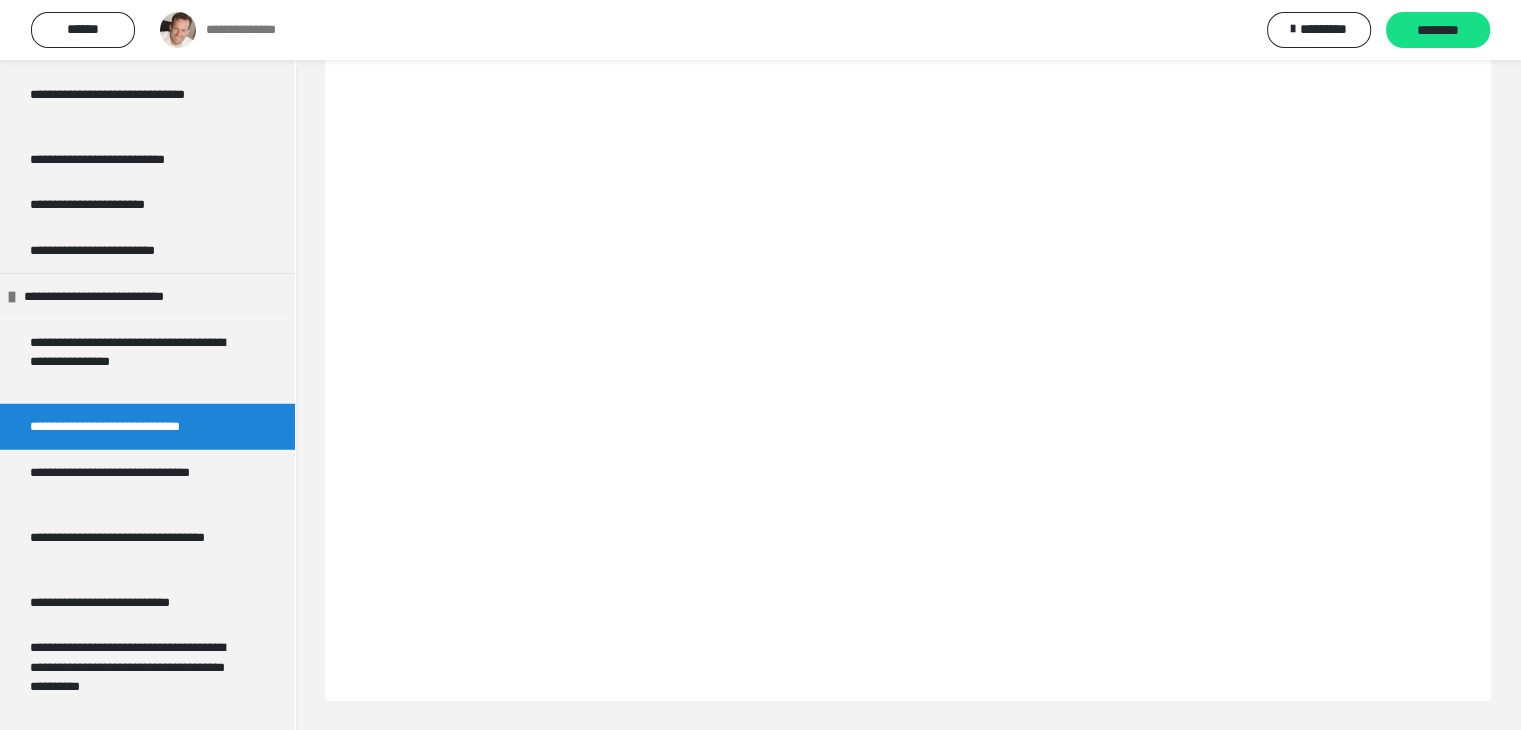 scroll, scrollTop: 192, scrollLeft: 0, axis: vertical 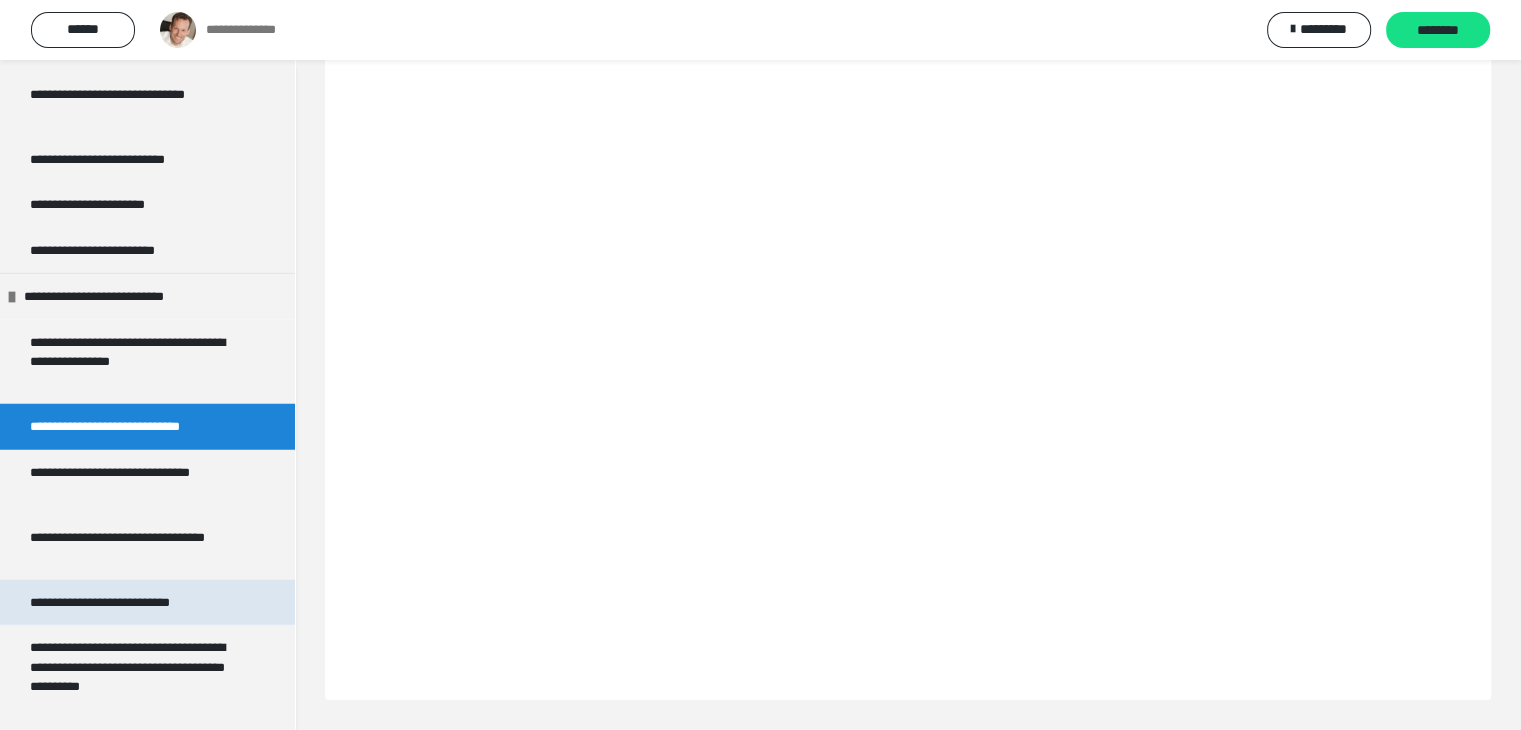 click on "**********" at bounding box center (127, 603) 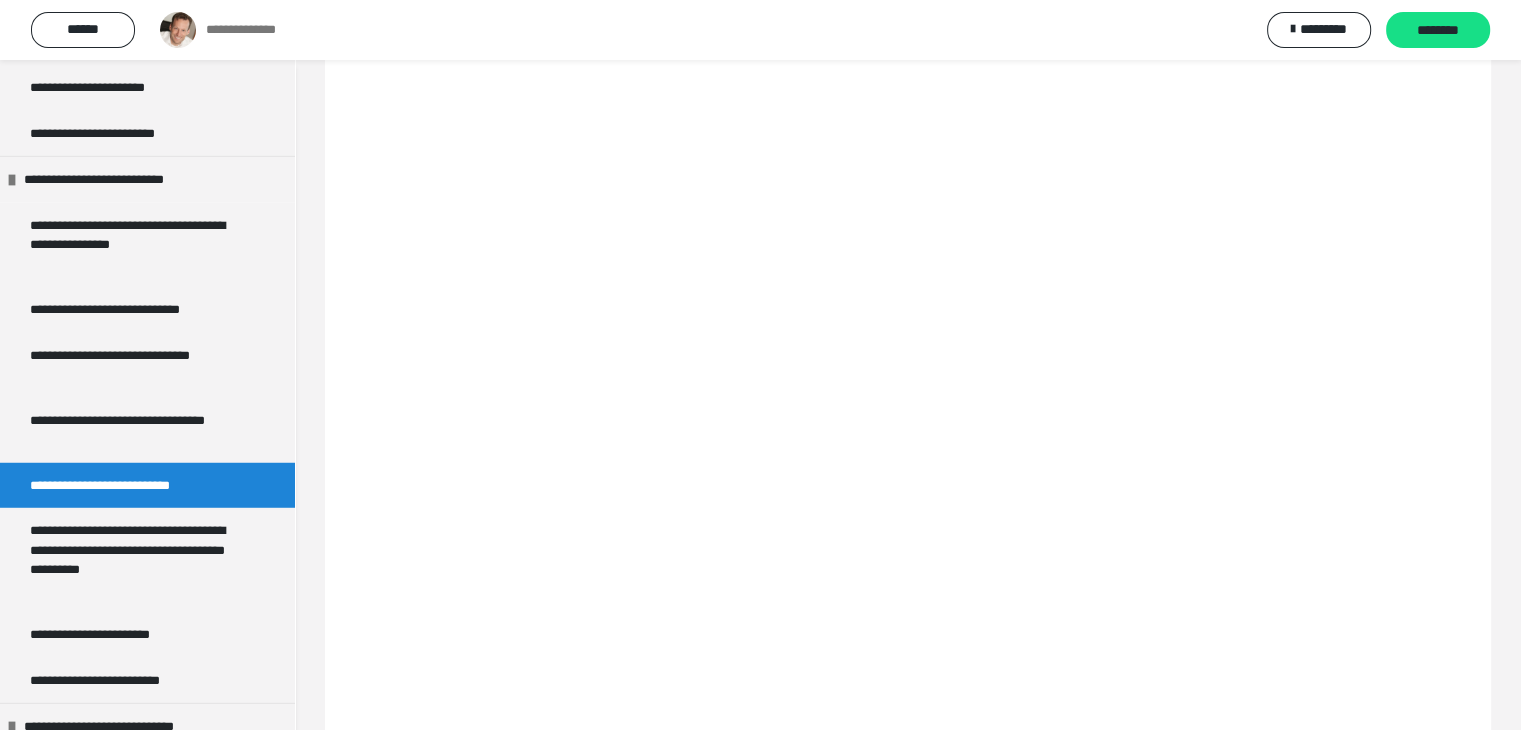 scroll, scrollTop: 5408, scrollLeft: 0, axis: vertical 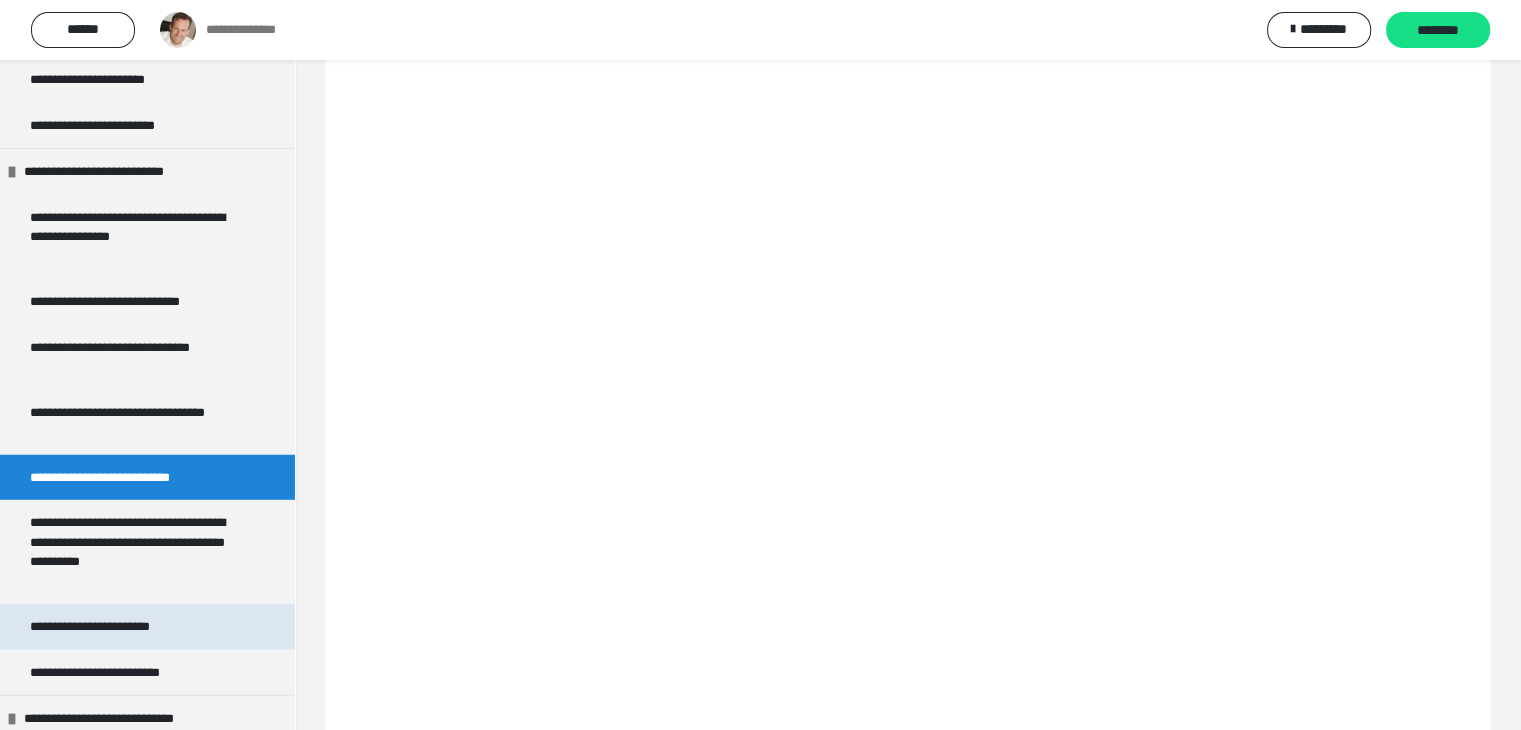 click on "**********" at bounding box center [114, 627] 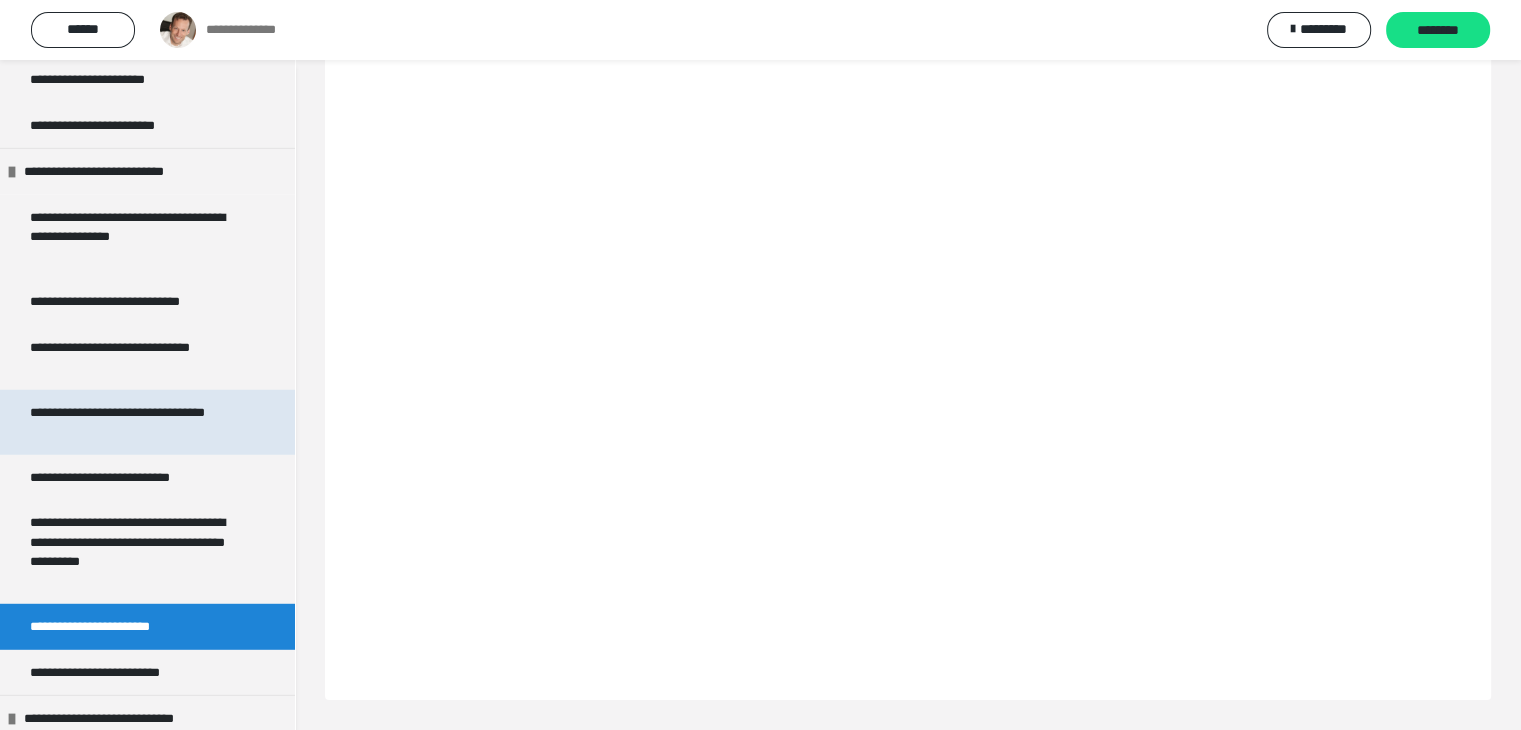 click on "**********" at bounding box center (132, 422) 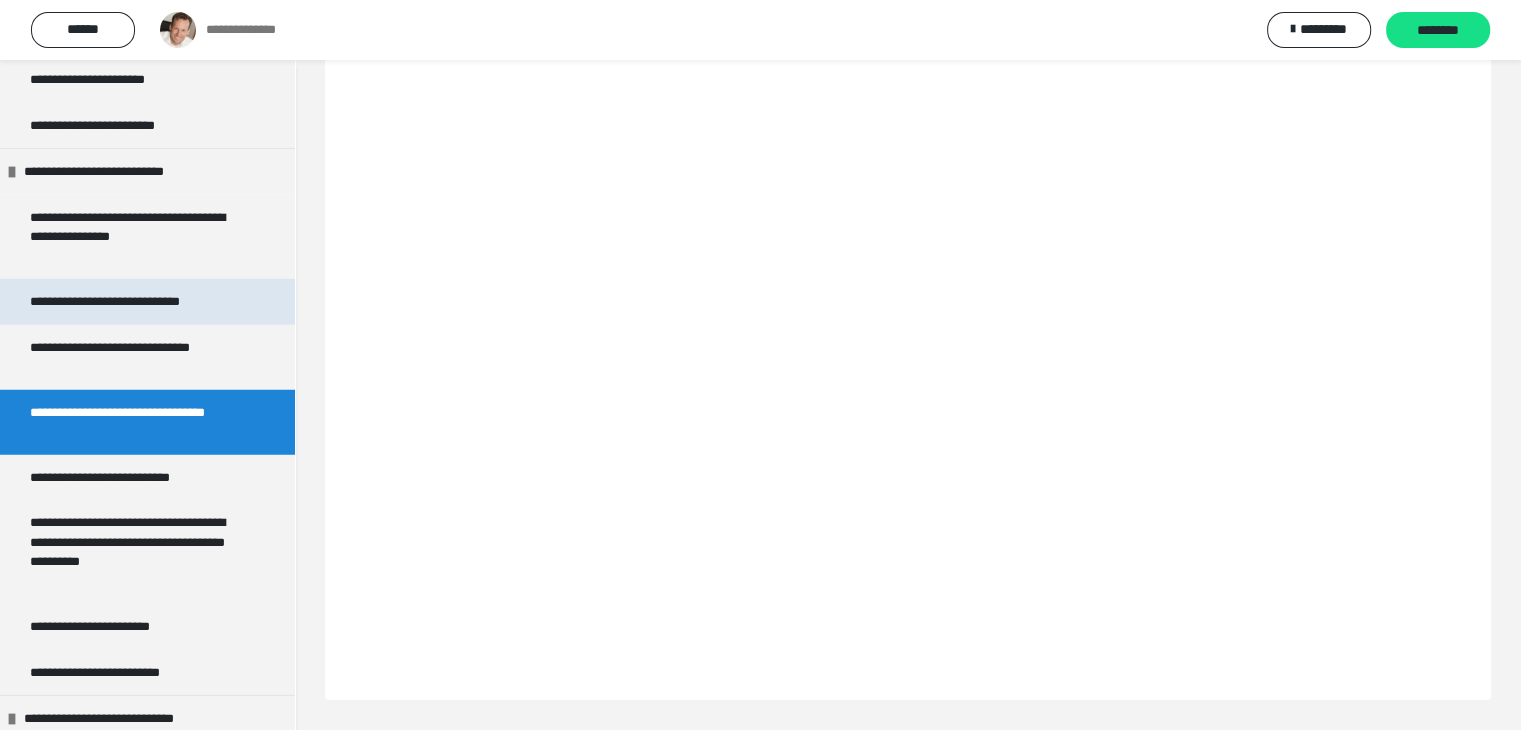 click on "**********" at bounding box center [129, 302] 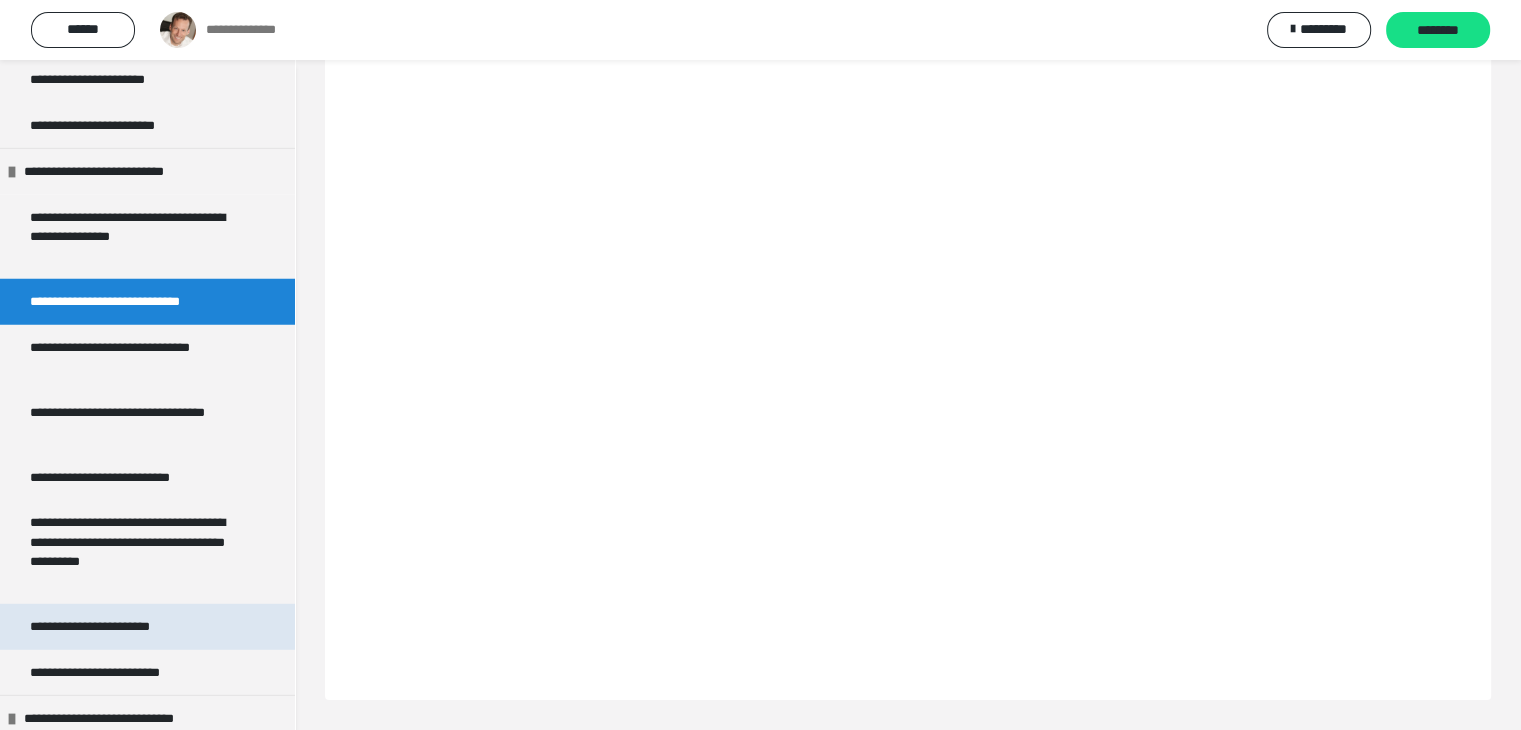 click on "**********" at bounding box center (114, 627) 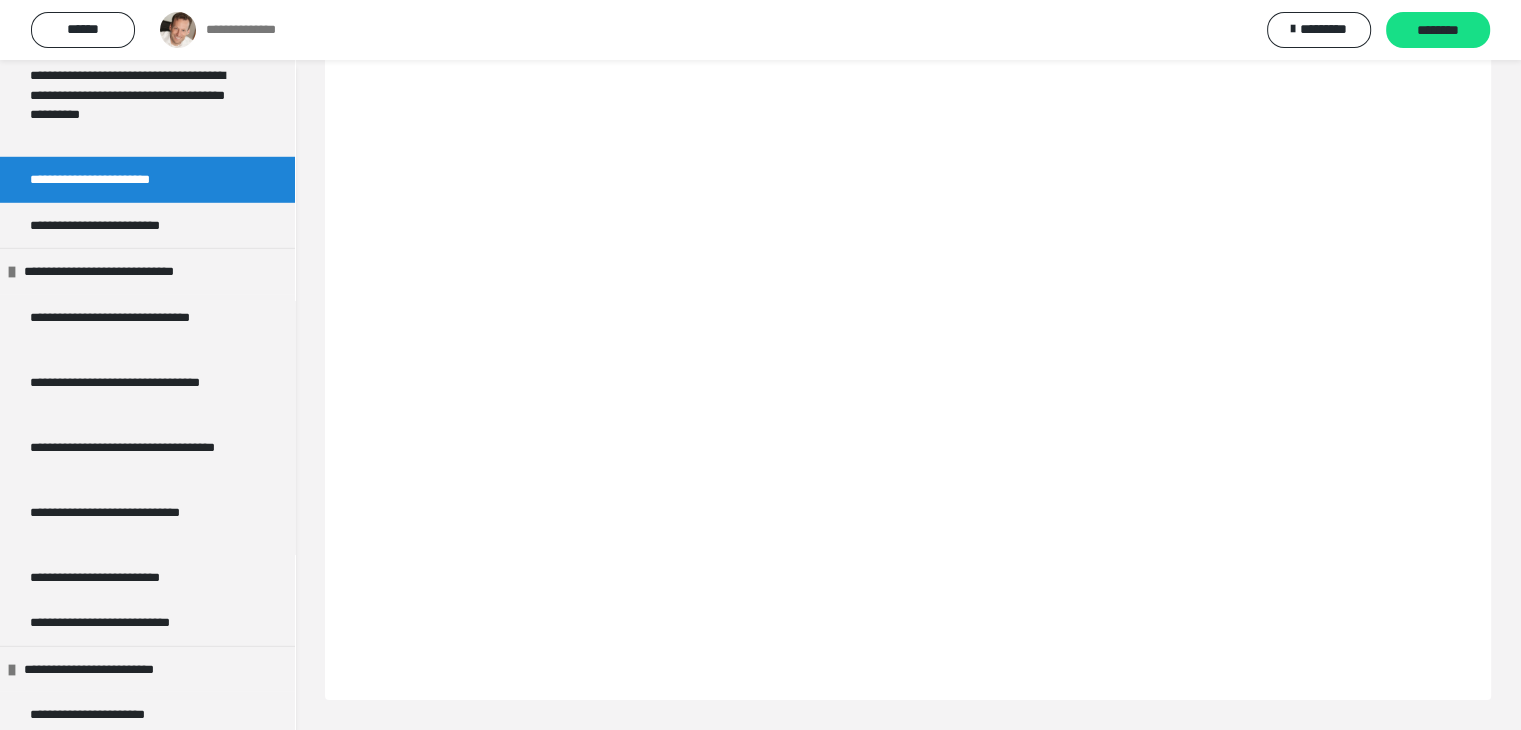 scroll, scrollTop: 5856, scrollLeft: 0, axis: vertical 